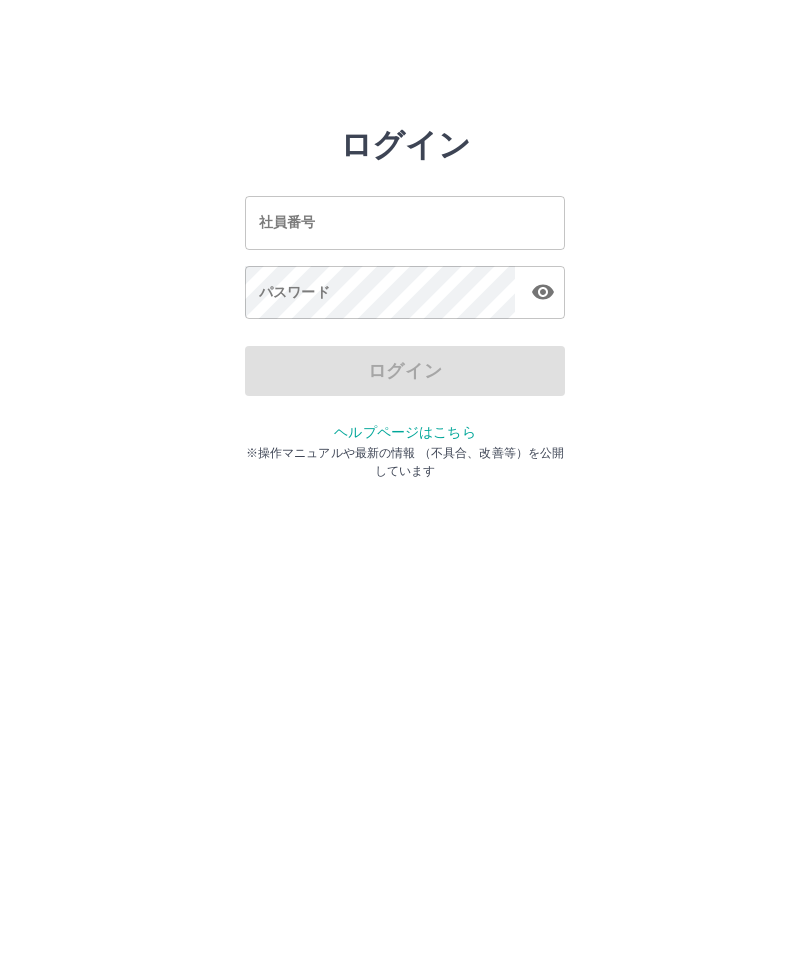 scroll, scrollTop: 0, scrollLeft: 0, axis: both 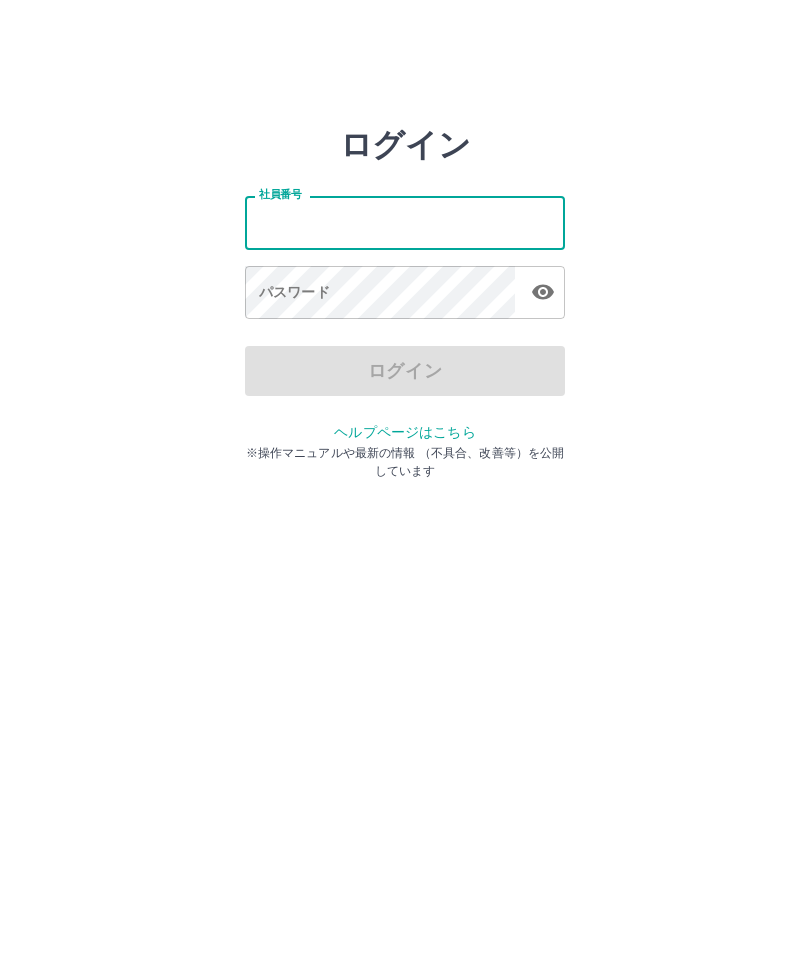 click on "社員番号" at bounding box center (405, 222) 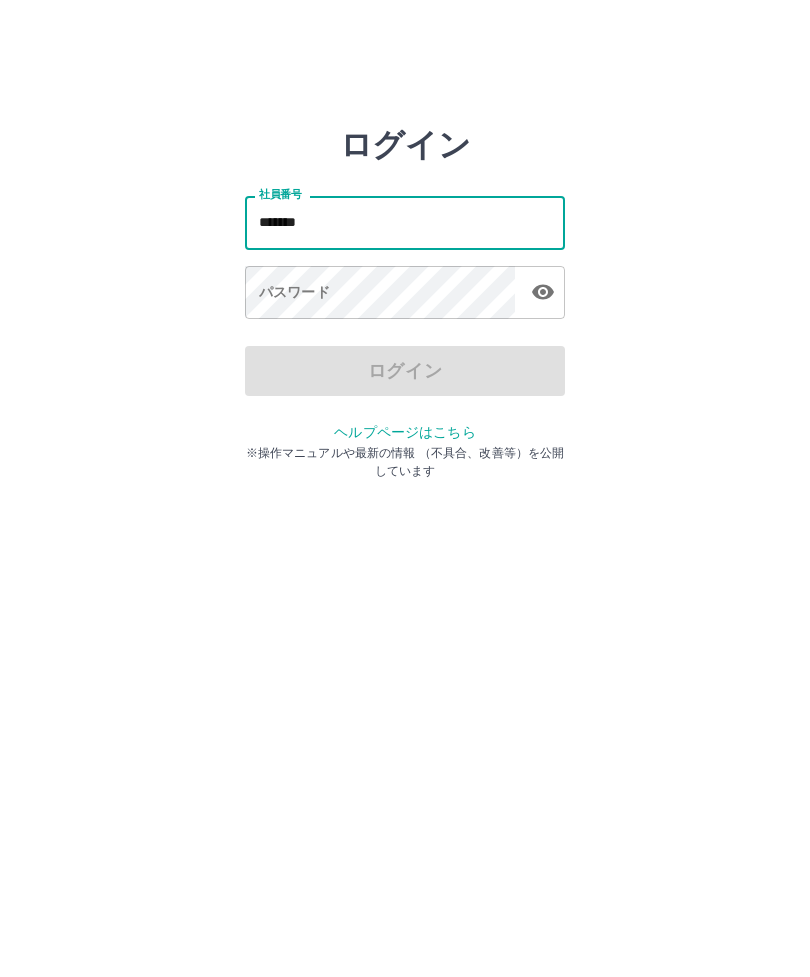 type on "*******" 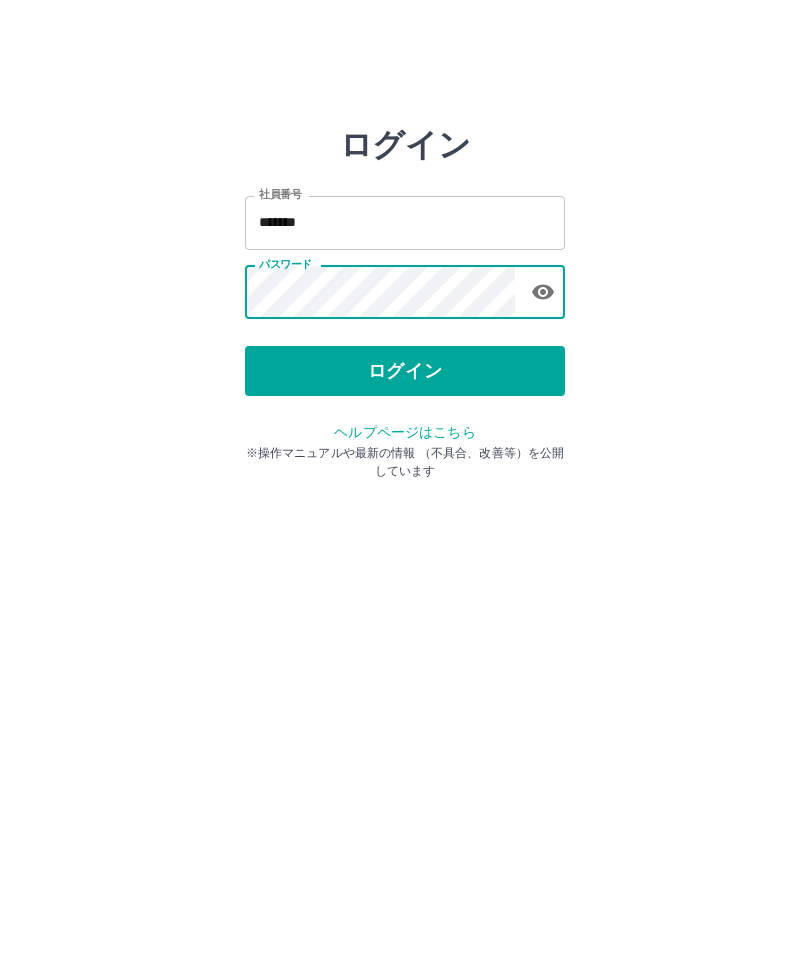 click on "ログイン" at bounding box center (405, 371) 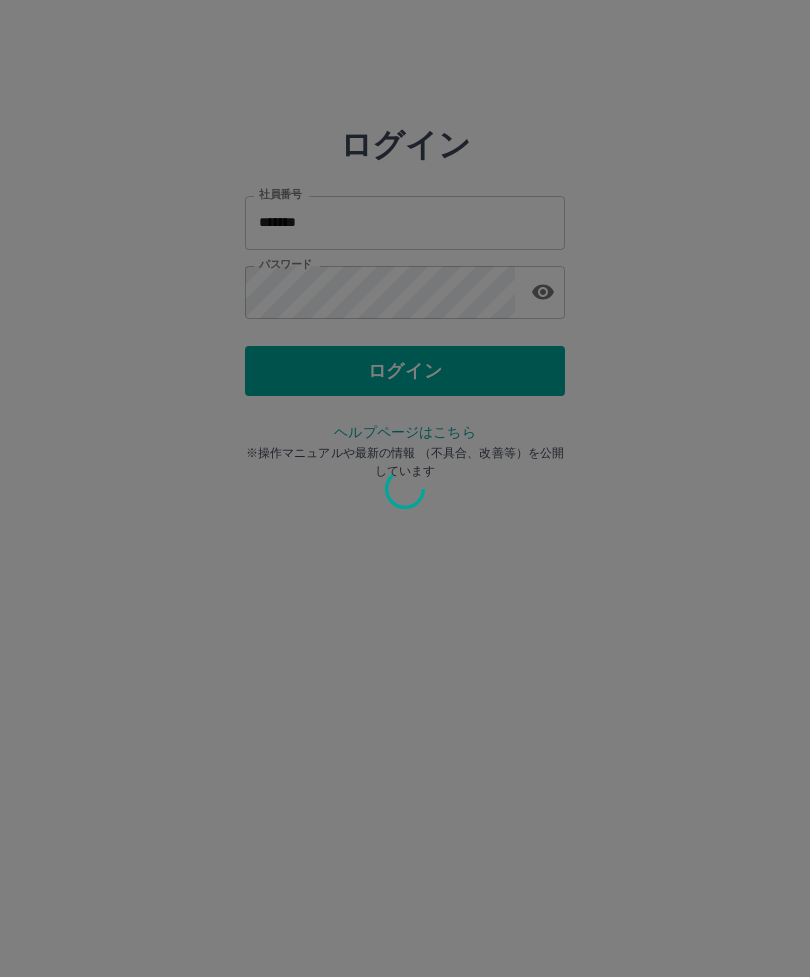 click at bounding box center (405, 488) 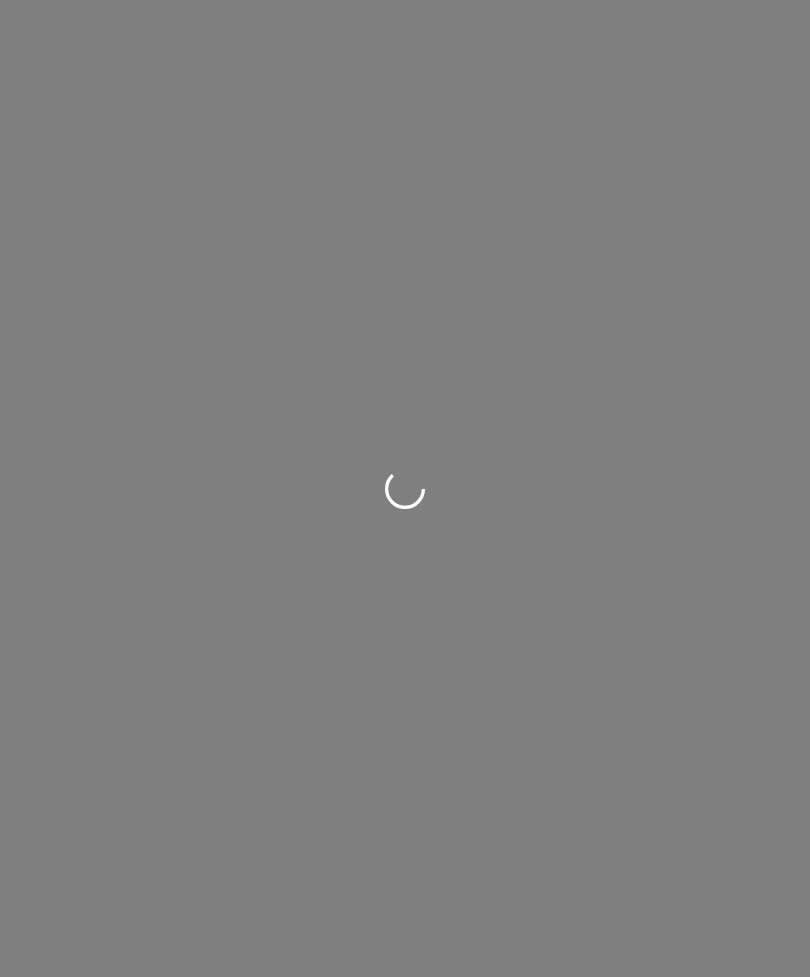 scroll, scrollTop: 0, scrollLeft: 0, axis: both 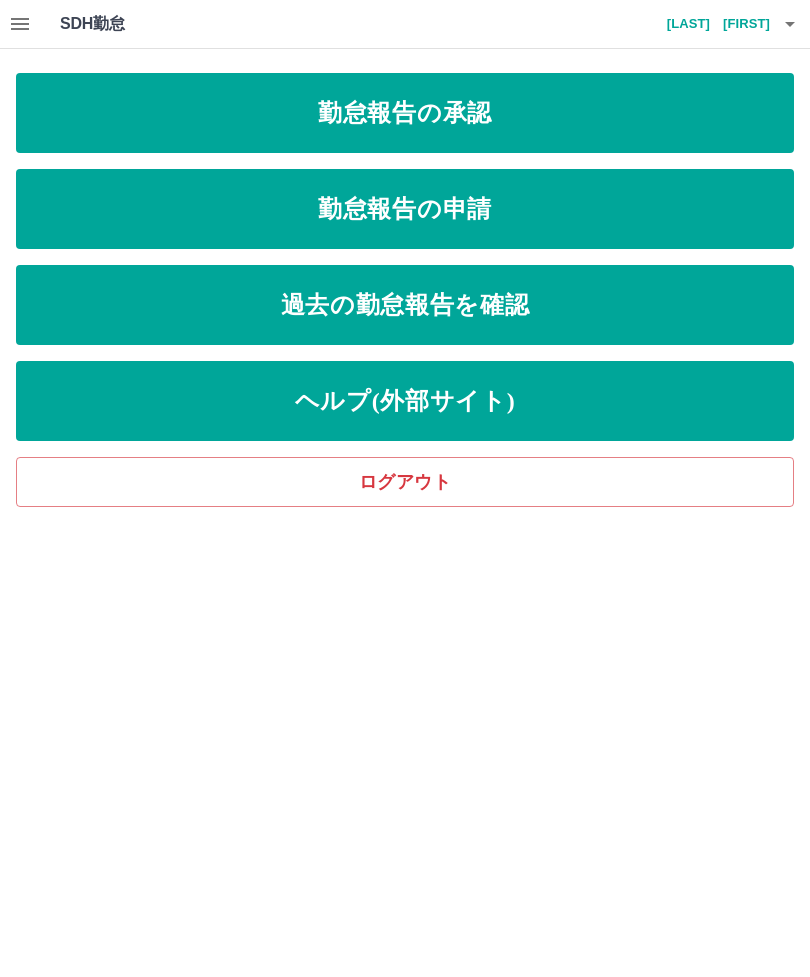 click on "勤怠報告の申請" at bounding box center [405, 209] 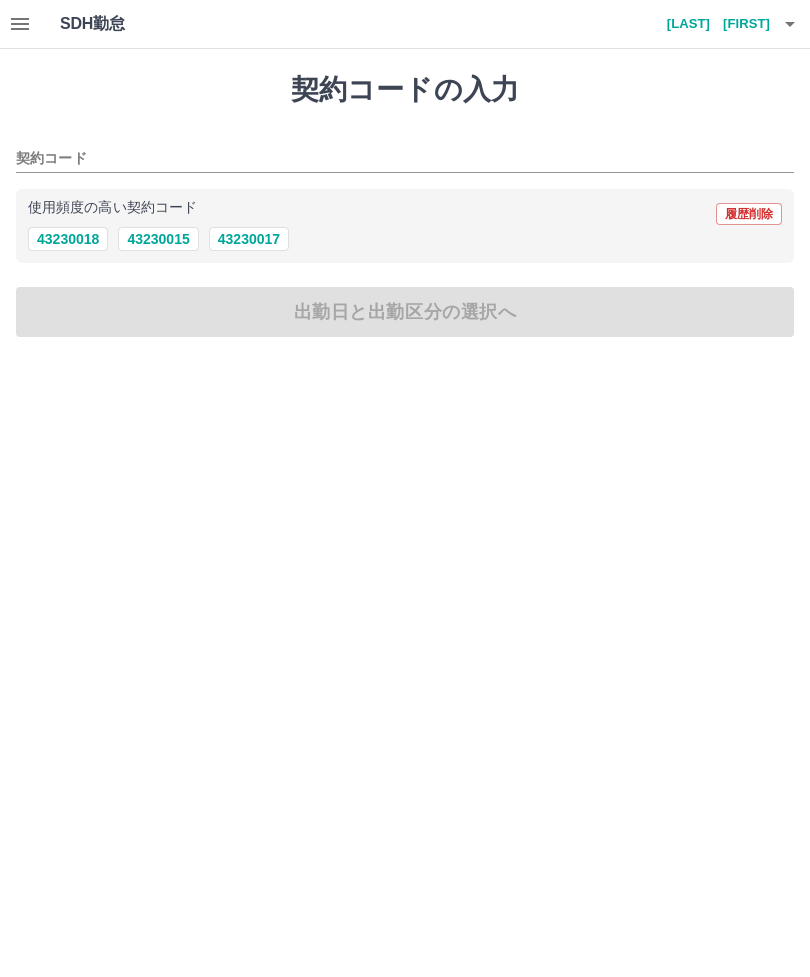 click on "43230015" at bounding box center [158, 239] 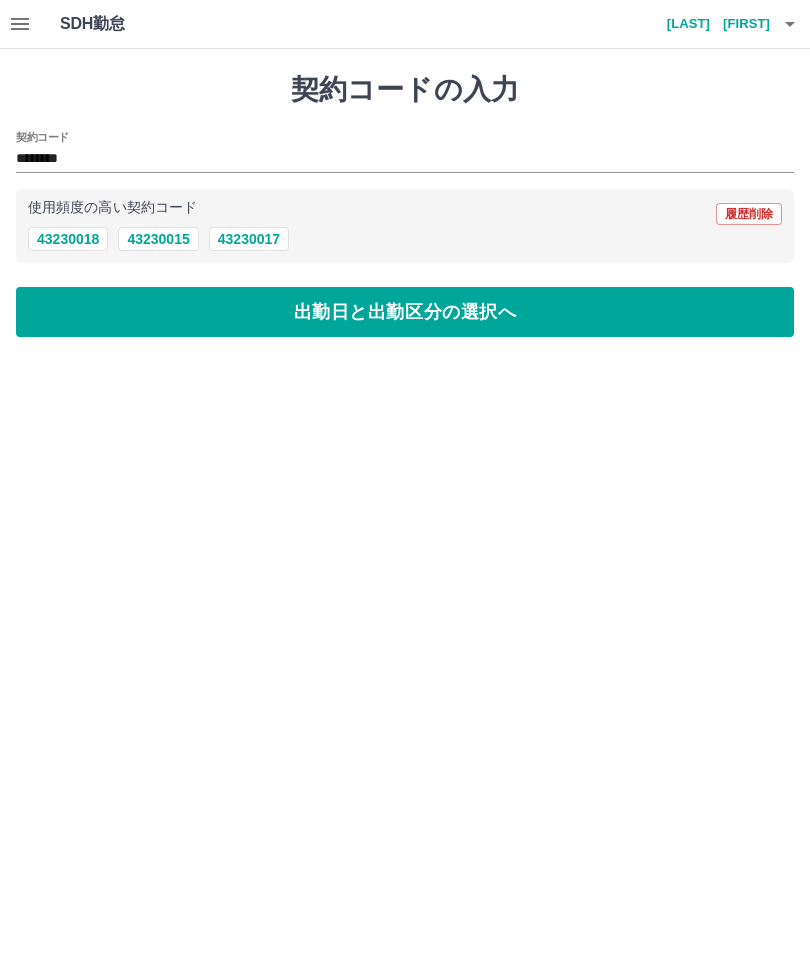click on "出勤日と出勤区分の選択へ" at bounding box center [405, 312] 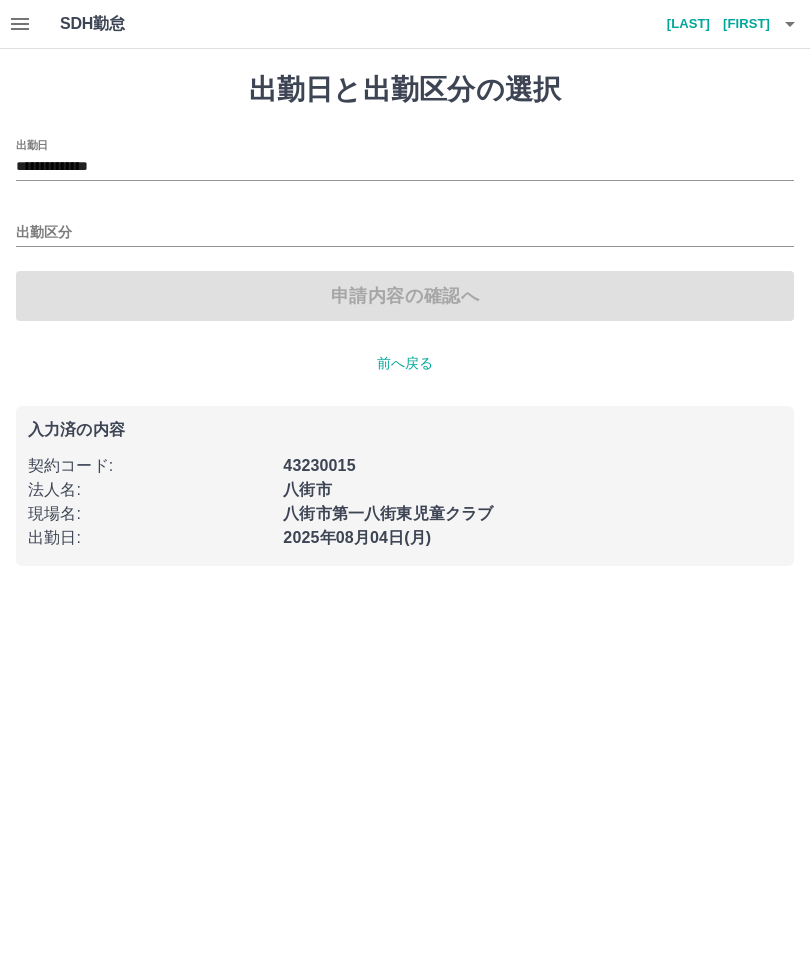 click on "**********" at bounding box center (405, 167) 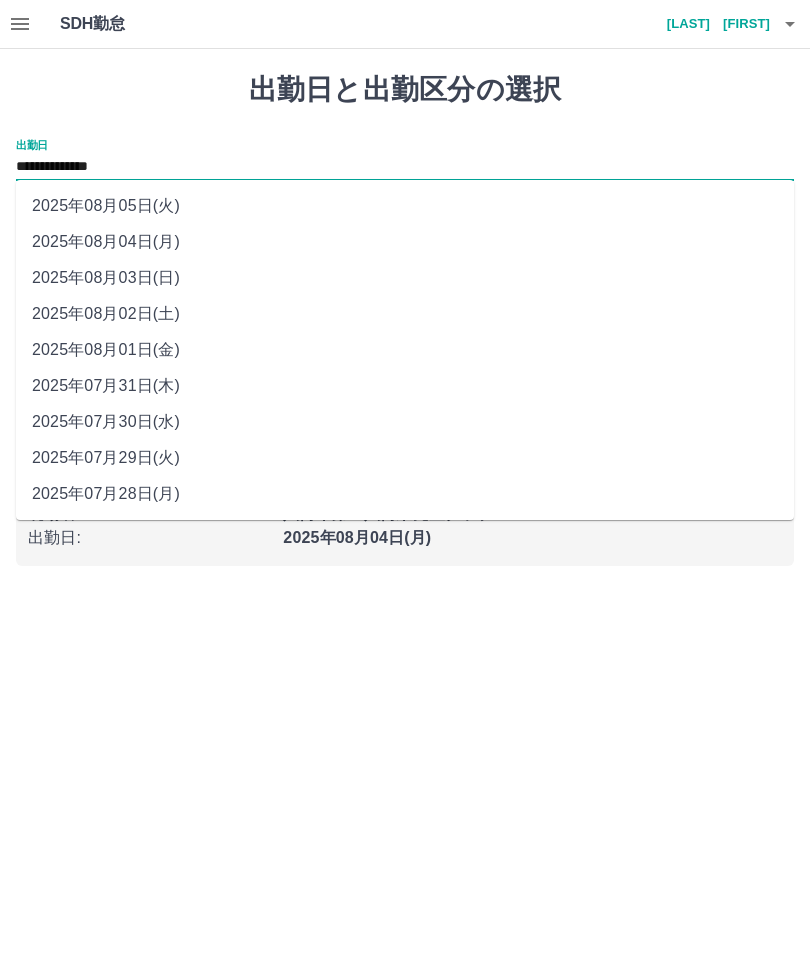 click on "2025年08月01日(金)" at bounding box center (405, 350) 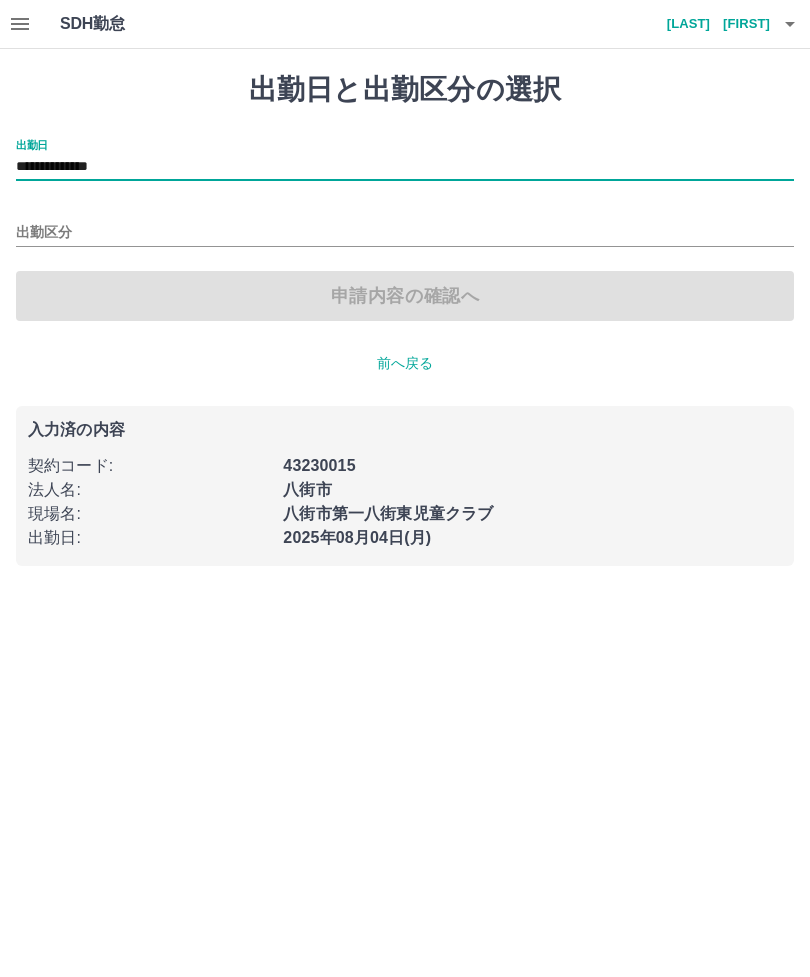click on "出勤区分" at bounding box center [405, 233] 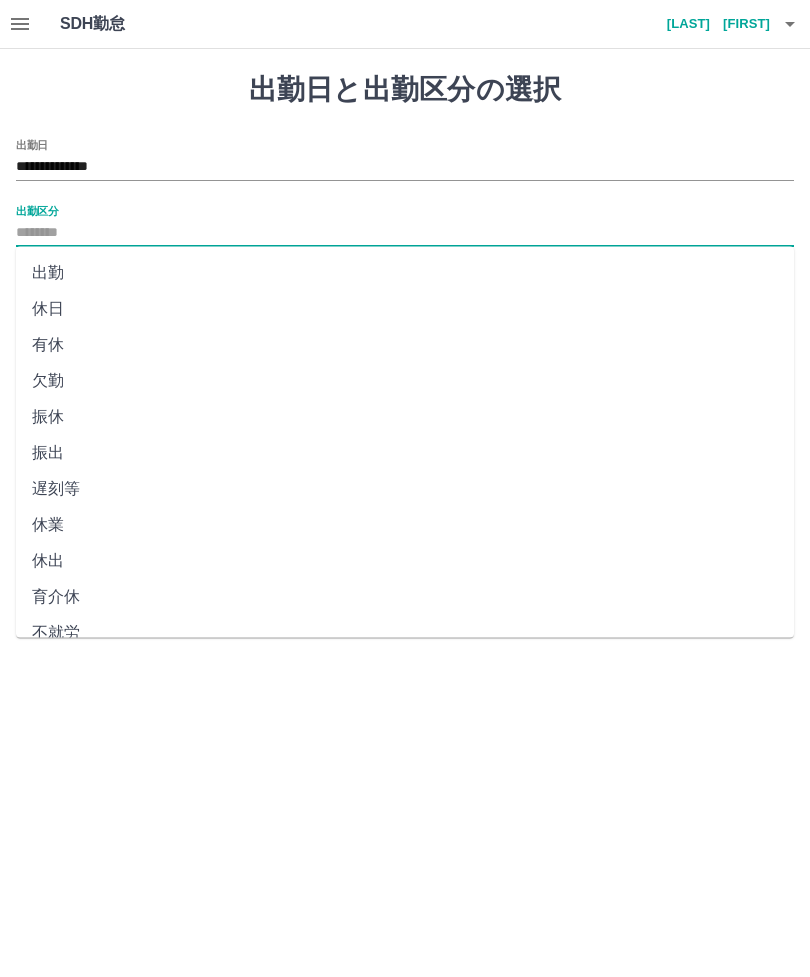 click on "休日" at bounding box center (405, 309) 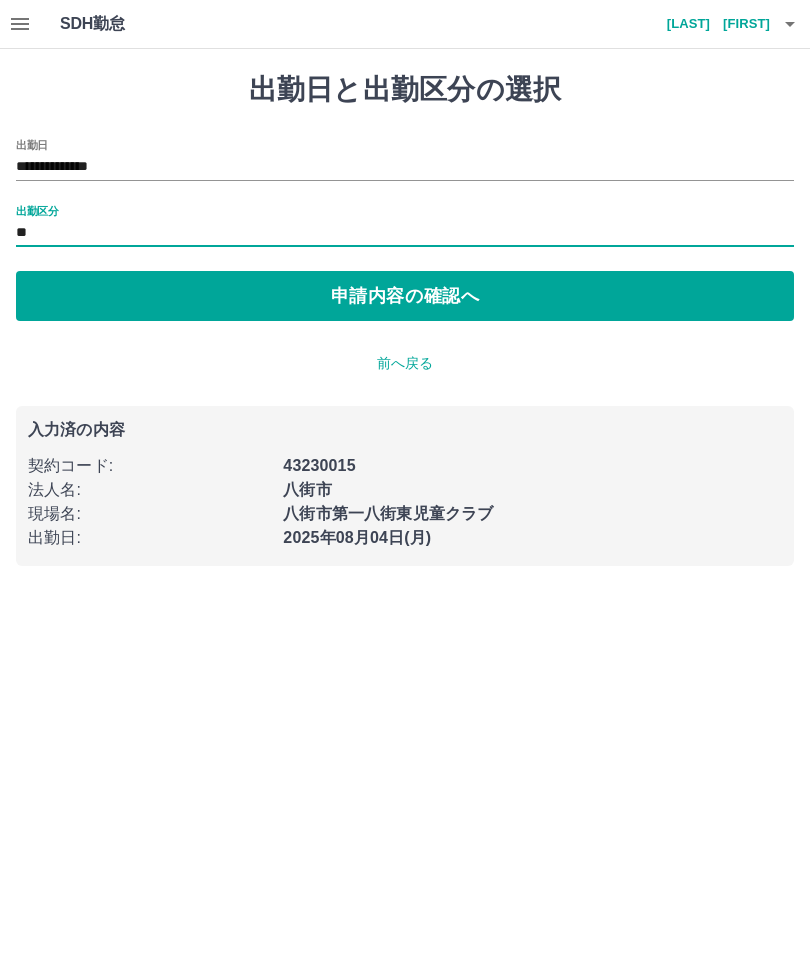 click on "申請内容の確認へ" at bounding box center [405, 296] 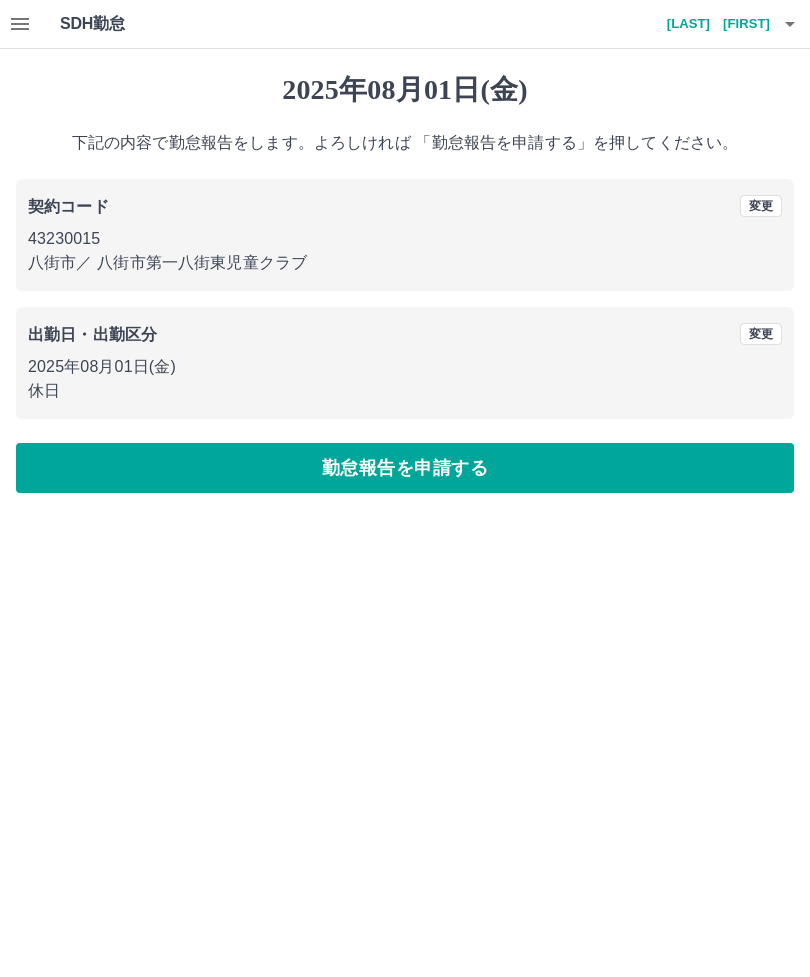 click on "勤怠報告を申請する" at bounding box center (405, 468) 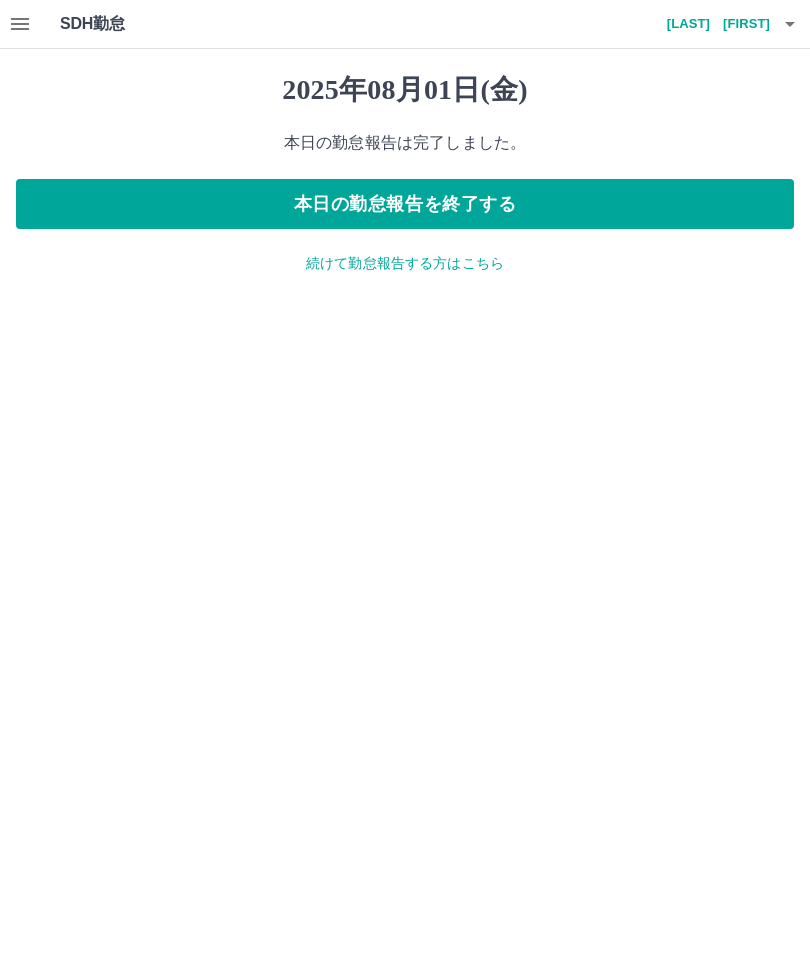 click on "続けて勤怠報告する方はこちら" at bounding box center [405, 263] 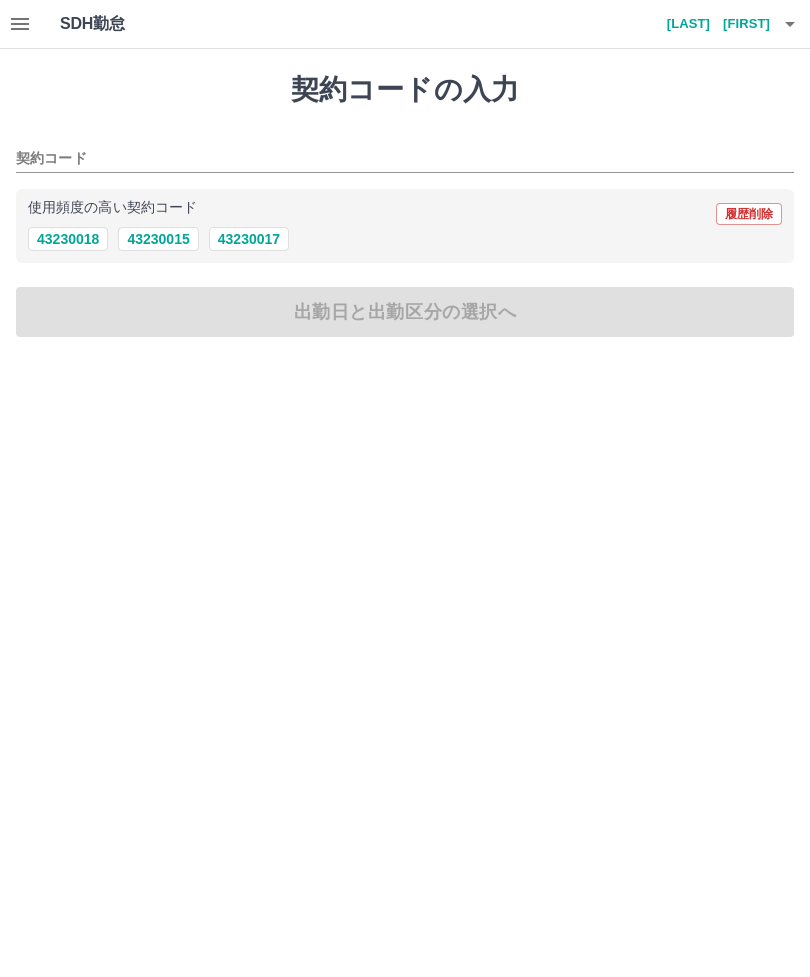 click on "43230015" at bounding box center [158, 239] 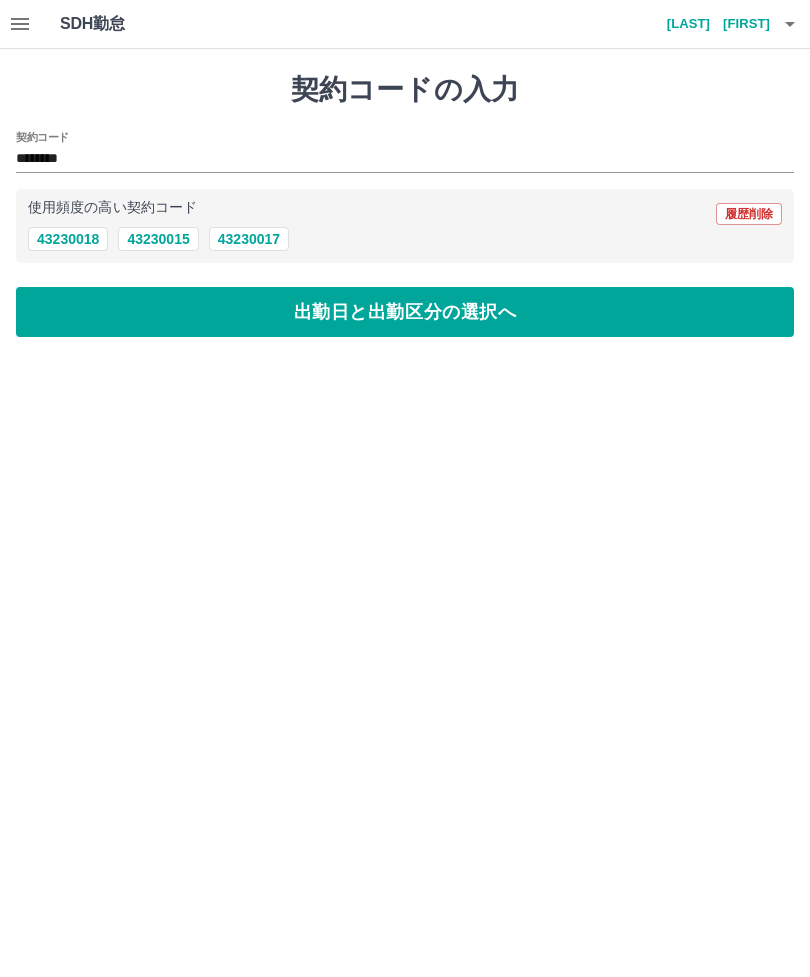 click on "出勤日と出勤区分の選択へ" at bounding box center (405, 312) 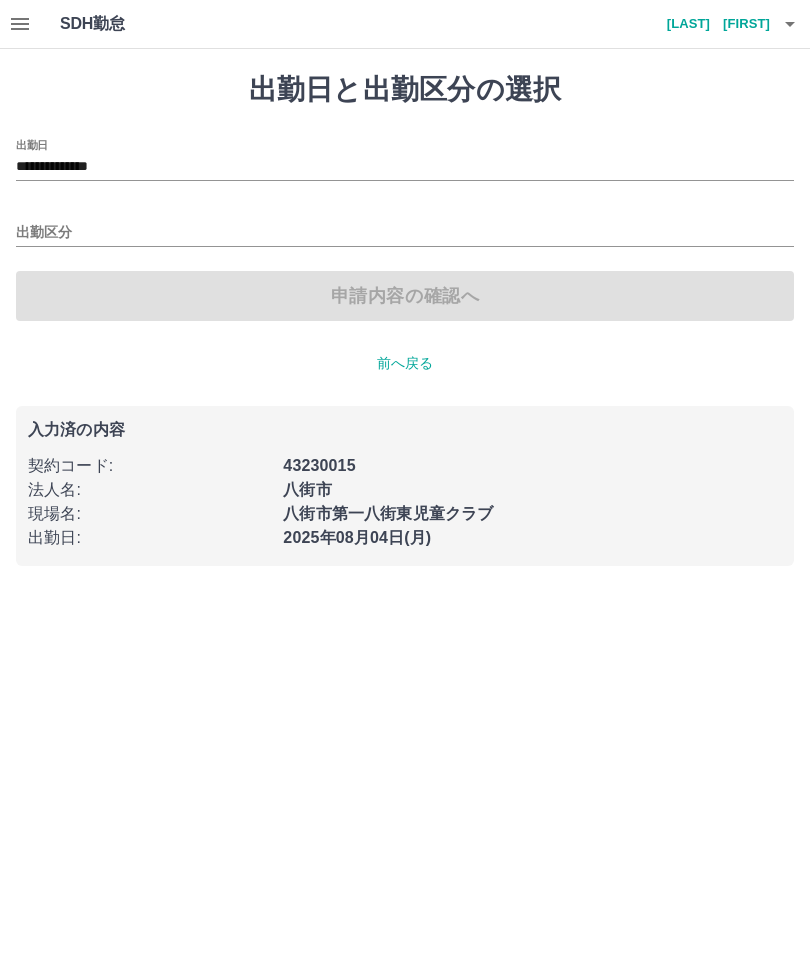 click on "**********" at bounding box center [405, 167] 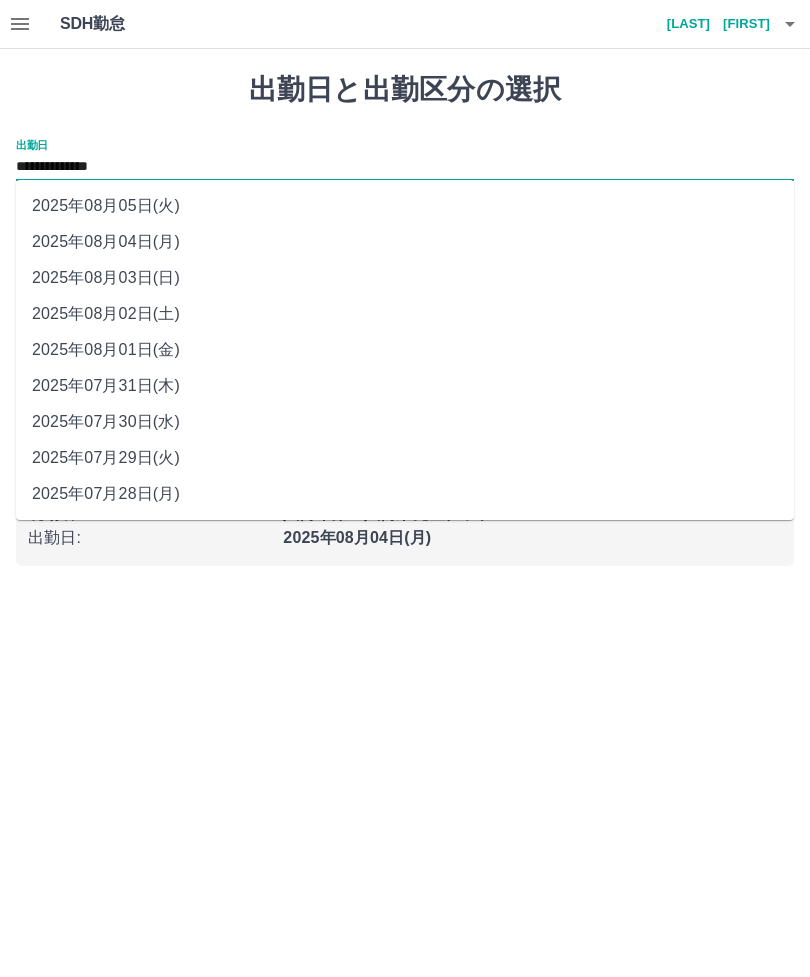 click on "2025年08月02日(土)" at bounding box center (405, 314) 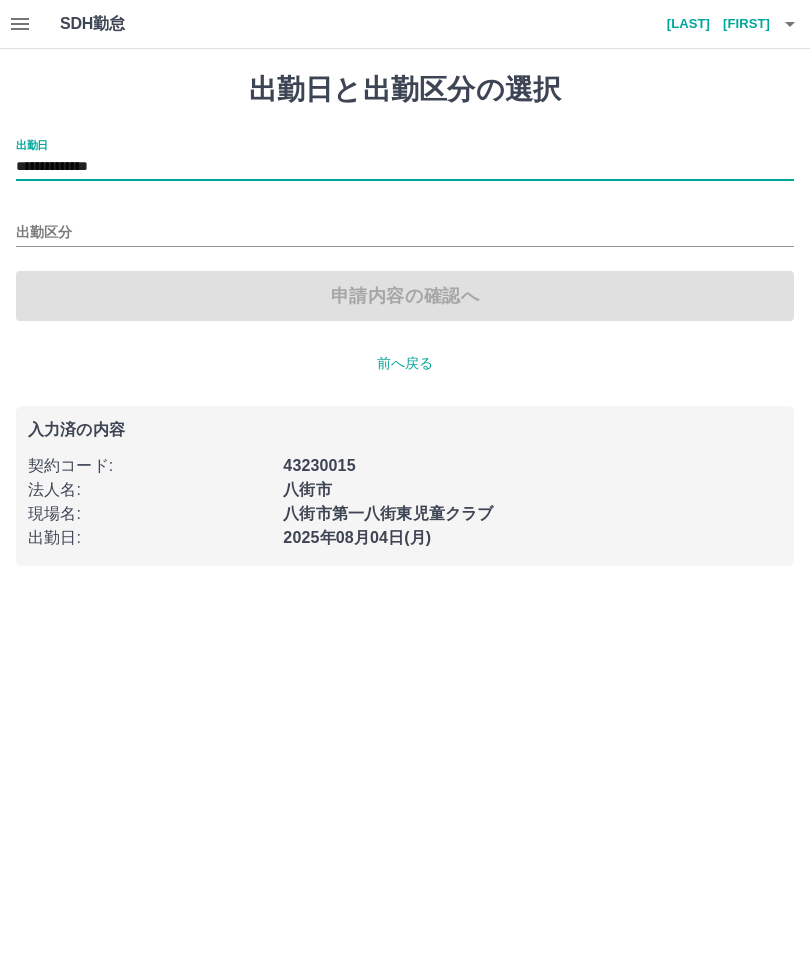 click on "出勤区分" at bounding box center [405, 233] 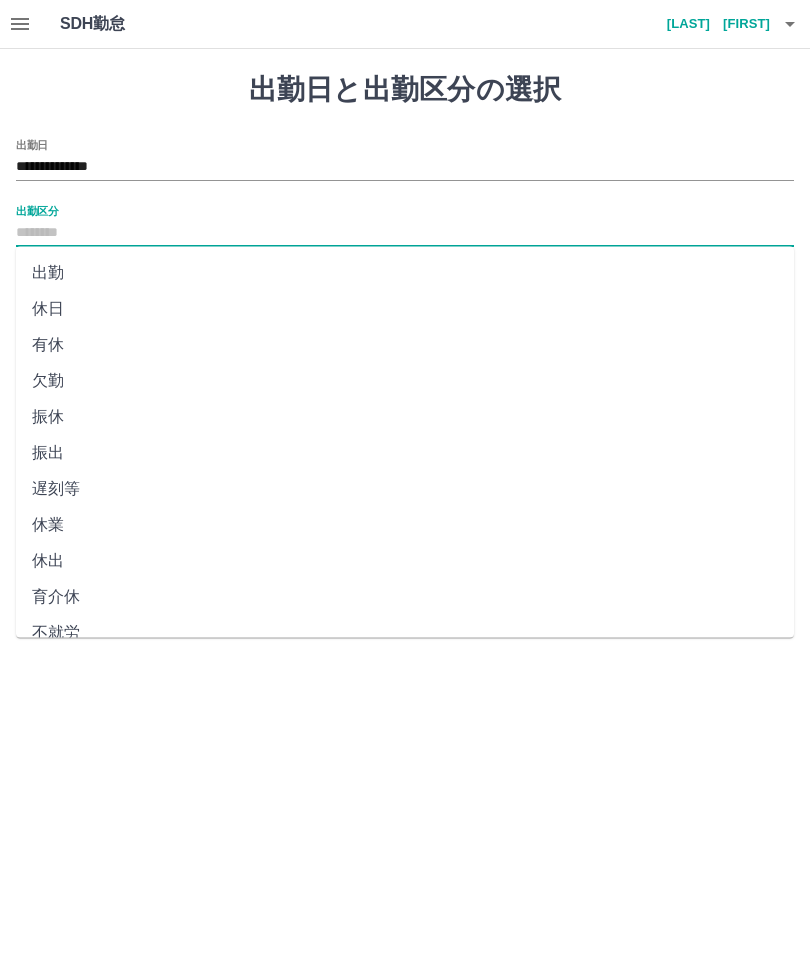 click on "休日" at bounding box center (405, 309) 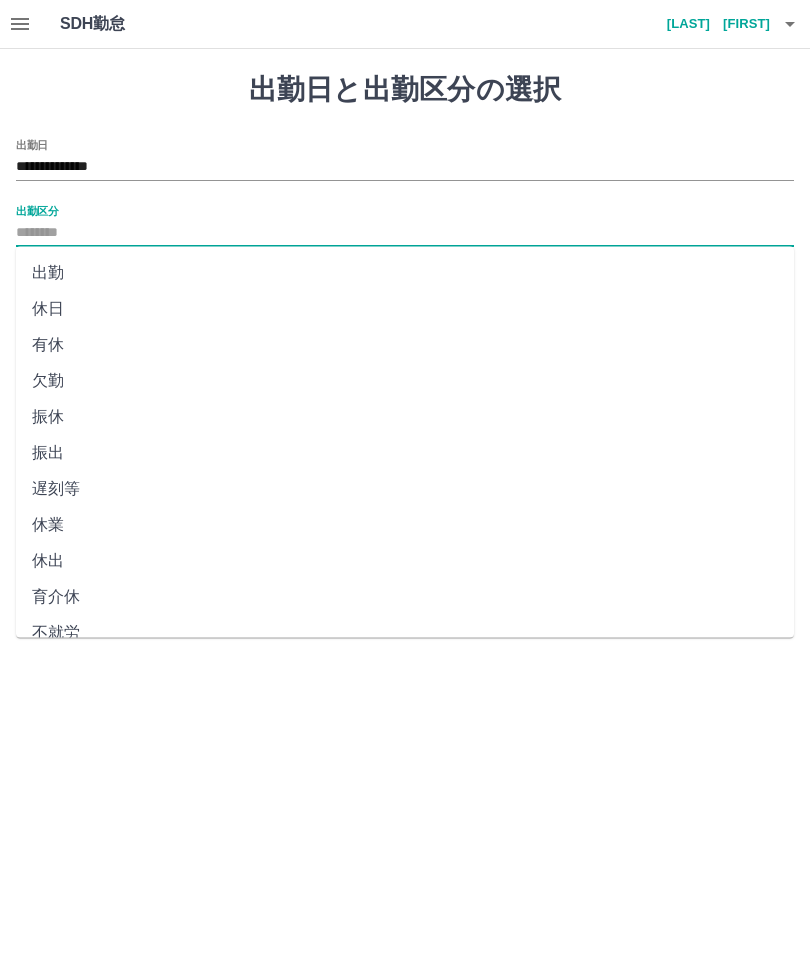 type on "**" 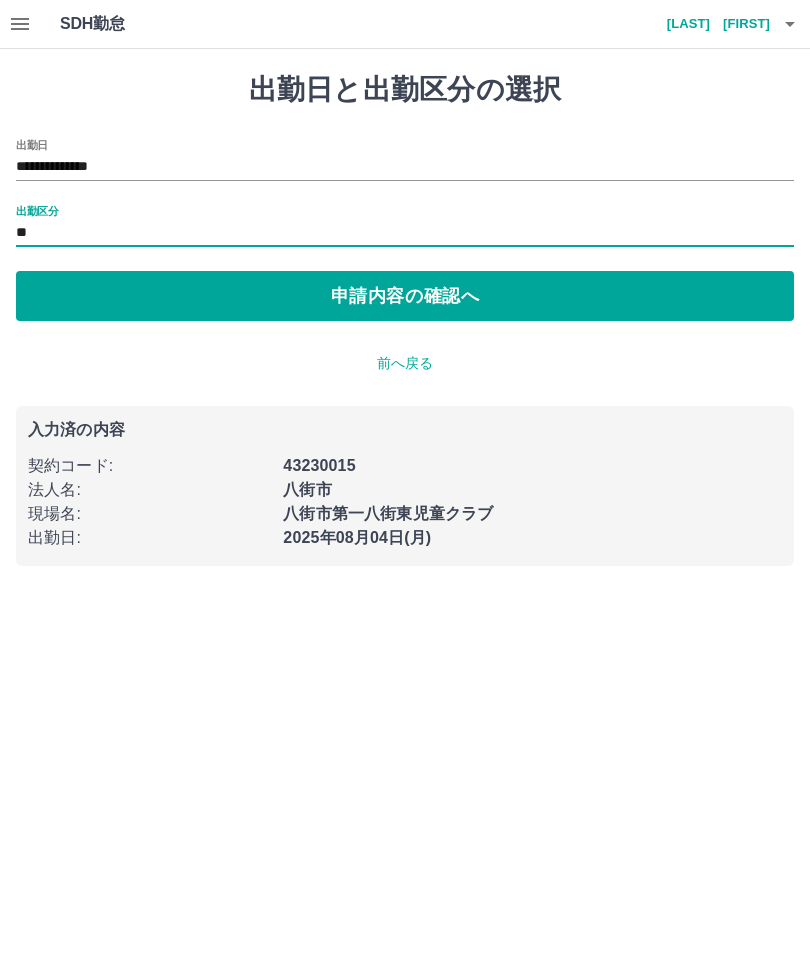 click on "申請内容の確認へ" at bounding box center (405, 296) 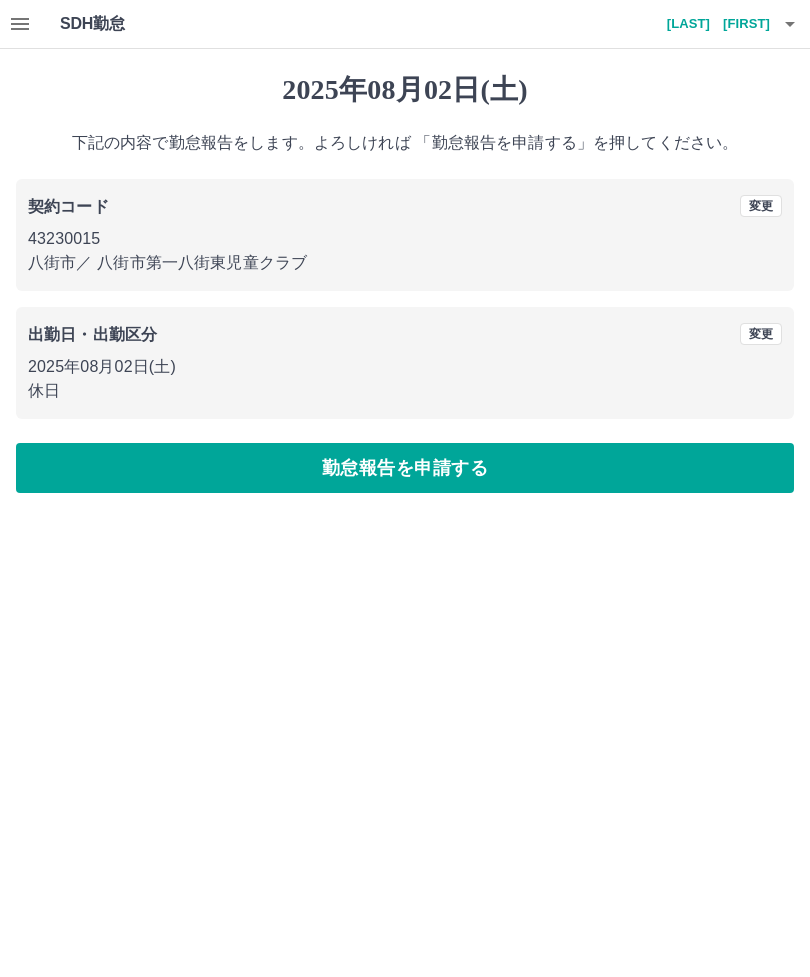 click on "勤怠報告を申請する" at bounding box center [405, 468] 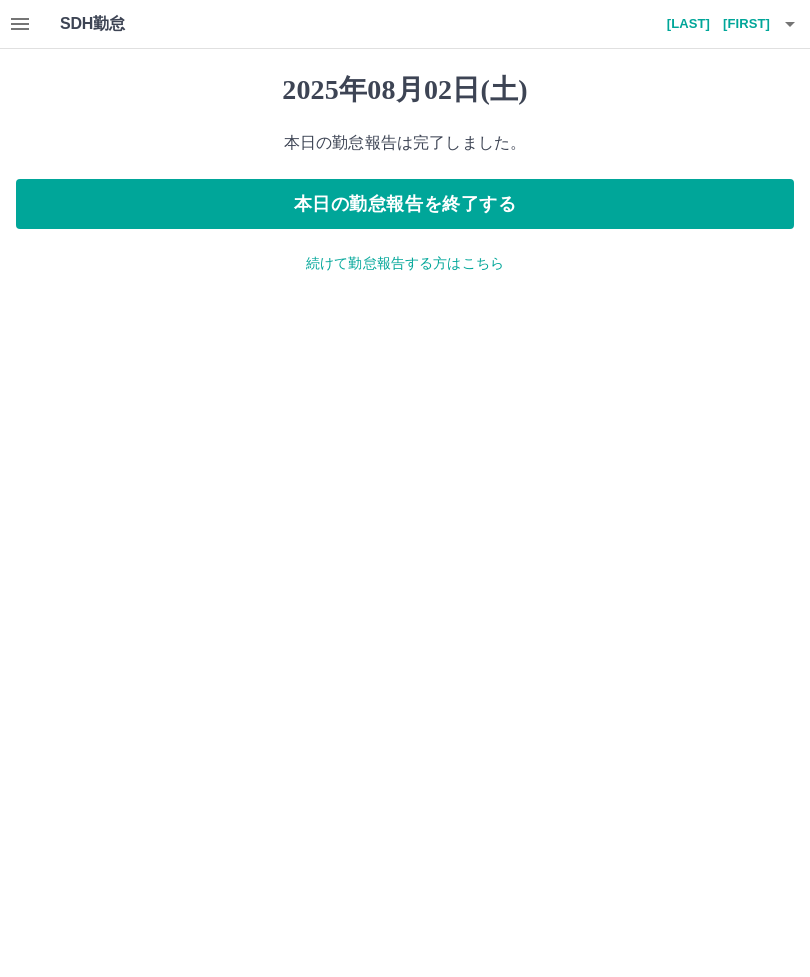 click on "続けて勤怠報告する方はこちら" at bounding box center [405, 263] 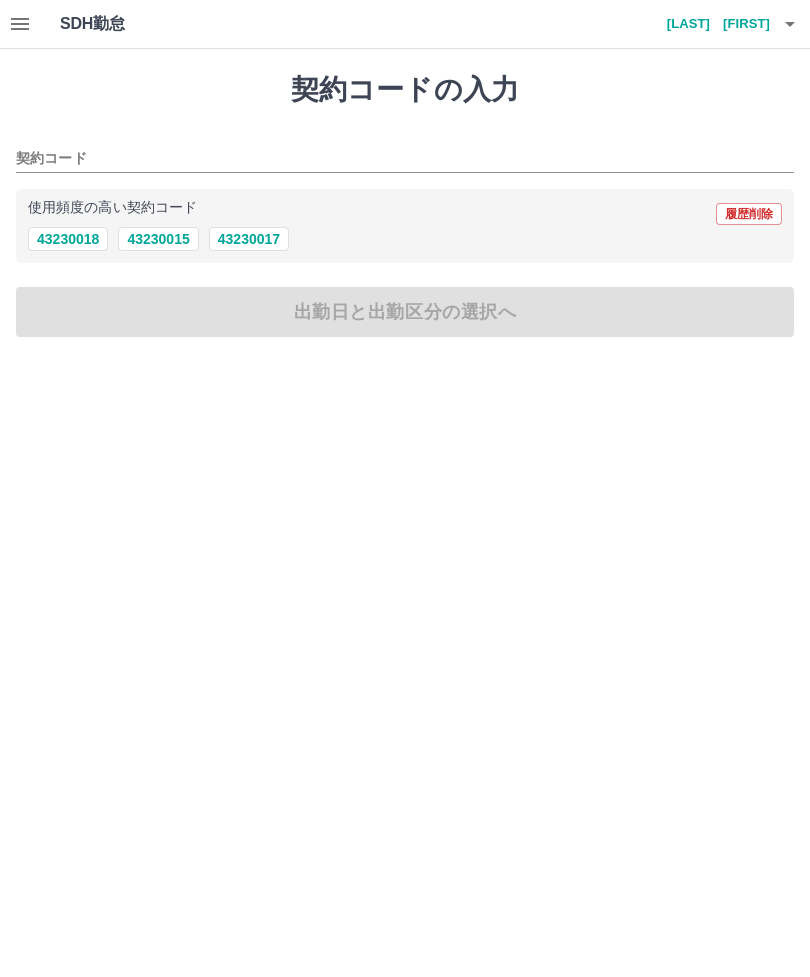 click on "43230015" at bounding box center (158, 239) 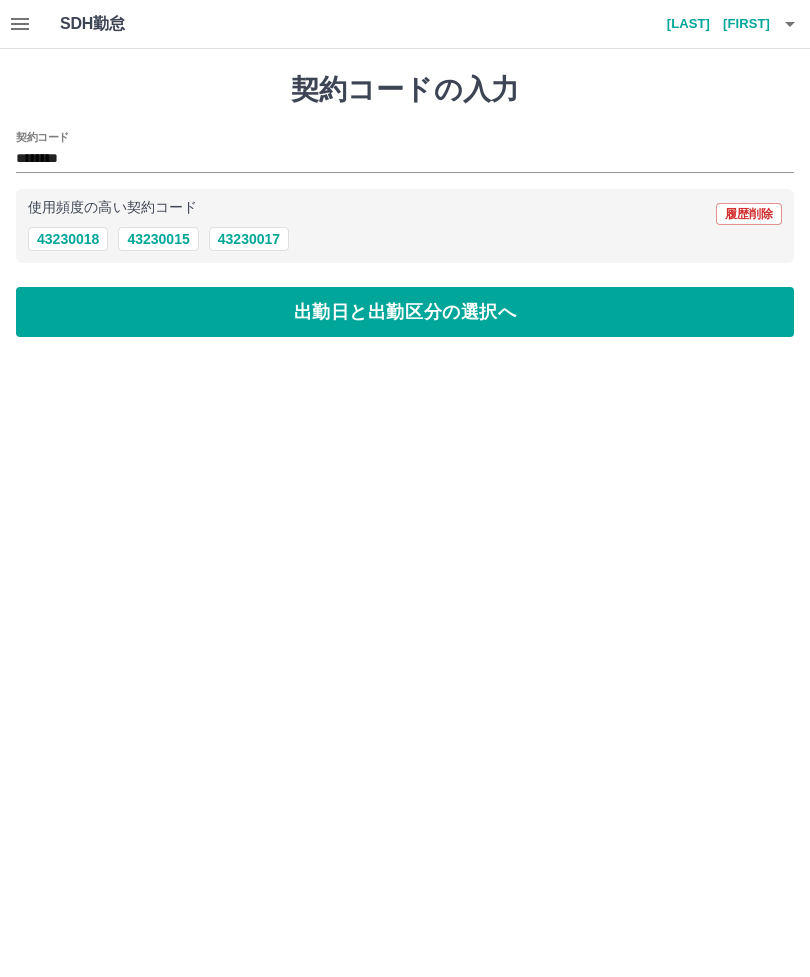 click on "出勤日と出勤区分の選択へ" at bounding box center [405, 312] 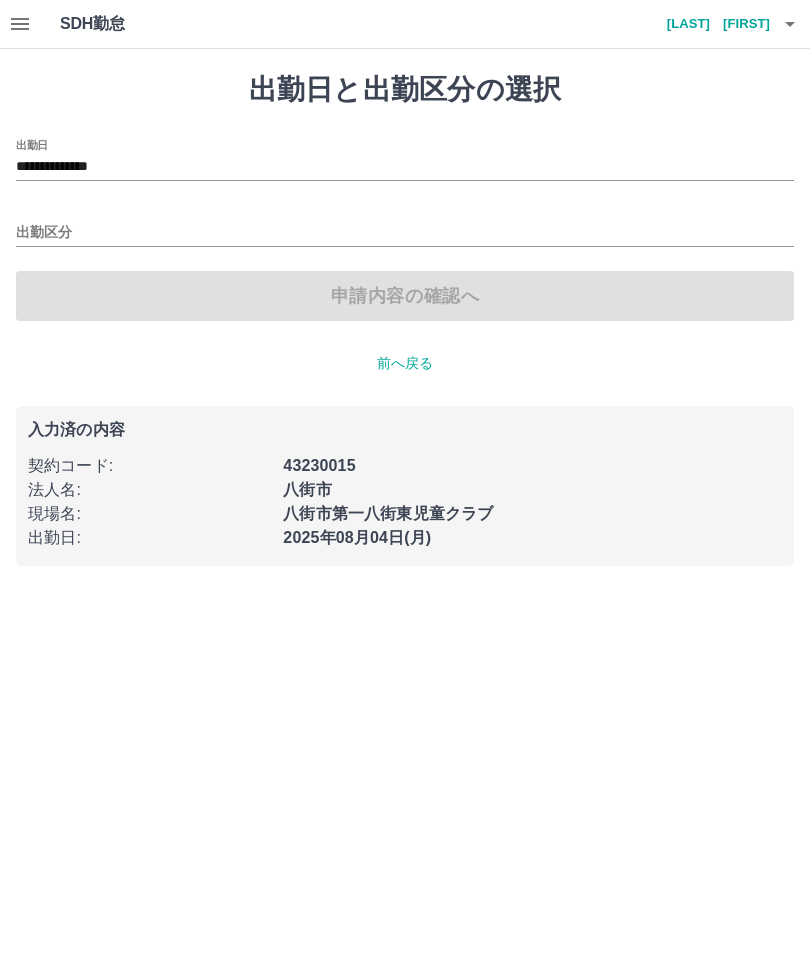click on "出勤区分" at bounding box center [405, 226] 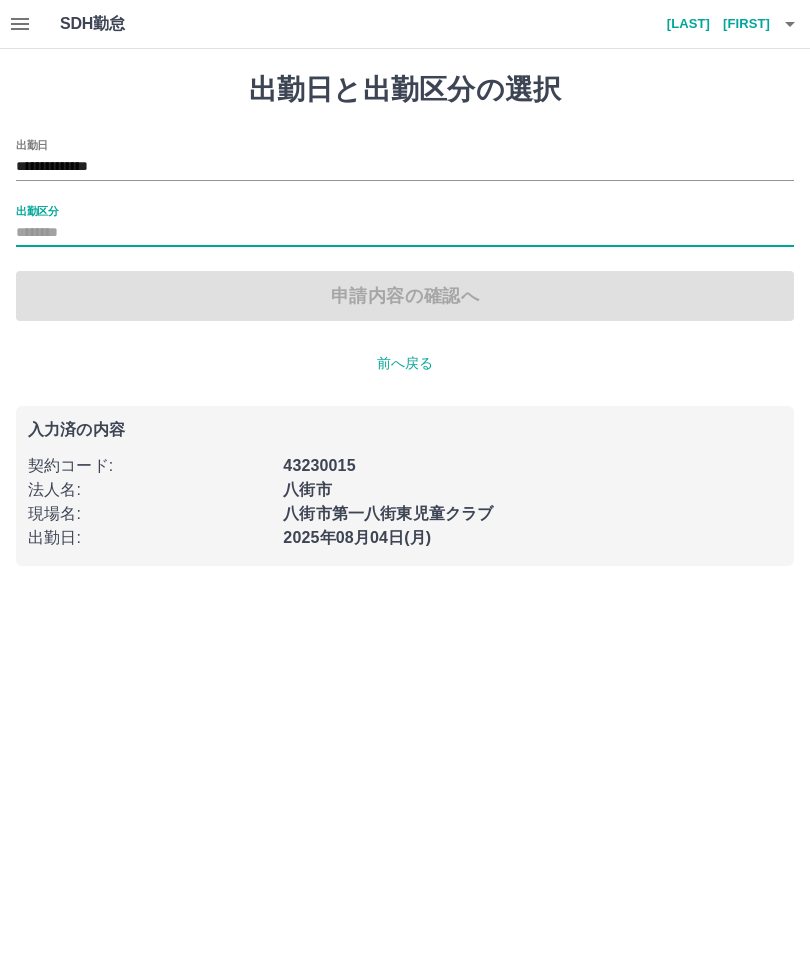 click on "出勤区分" at bounding box center (405, 233) 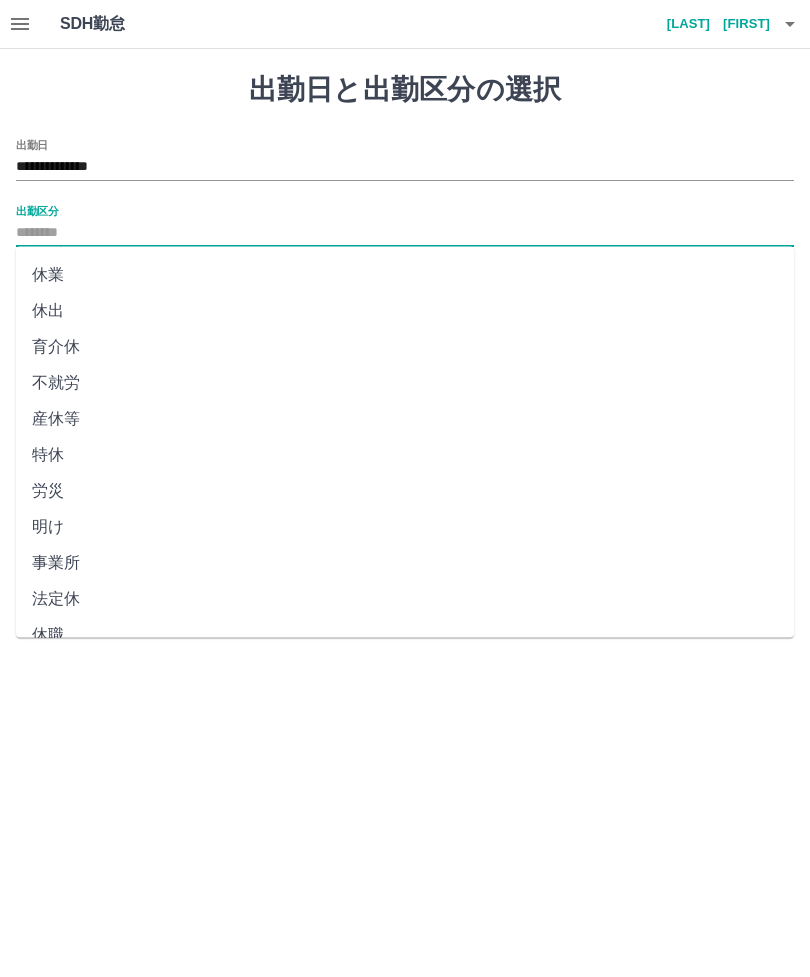 scroll, scrollTop: 248, scrollLeft: 0, axis: vertical 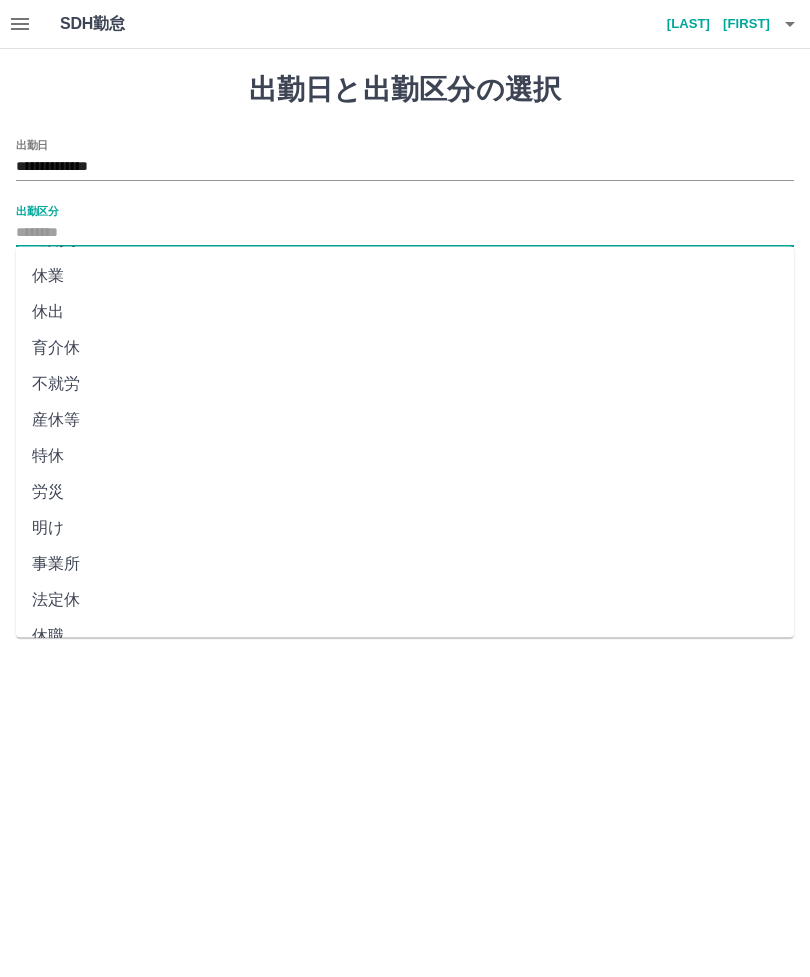 click on "法定休" at bounding box center (405, 601) 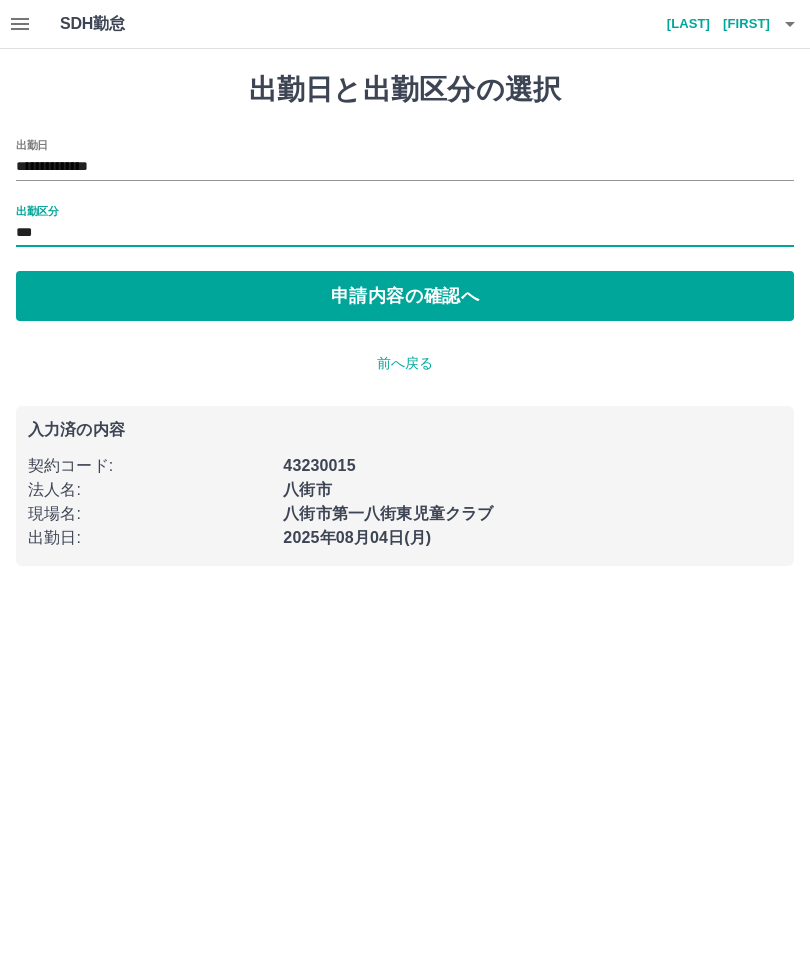 type on "***" 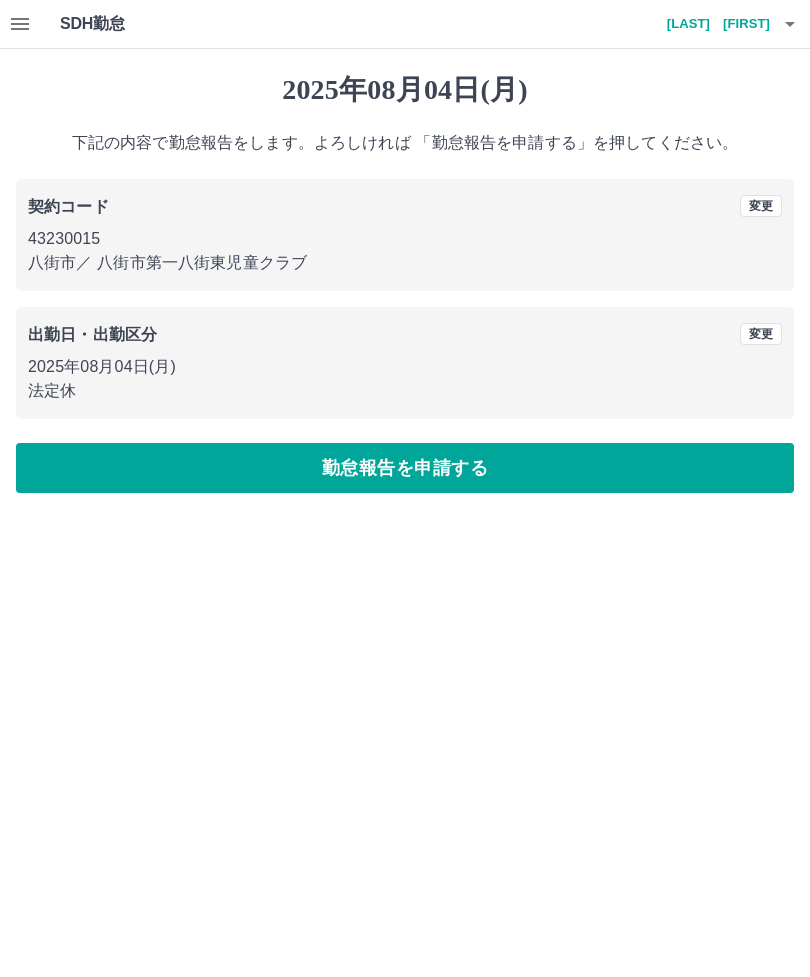 click on "変更" at bounding box center [761, 334] 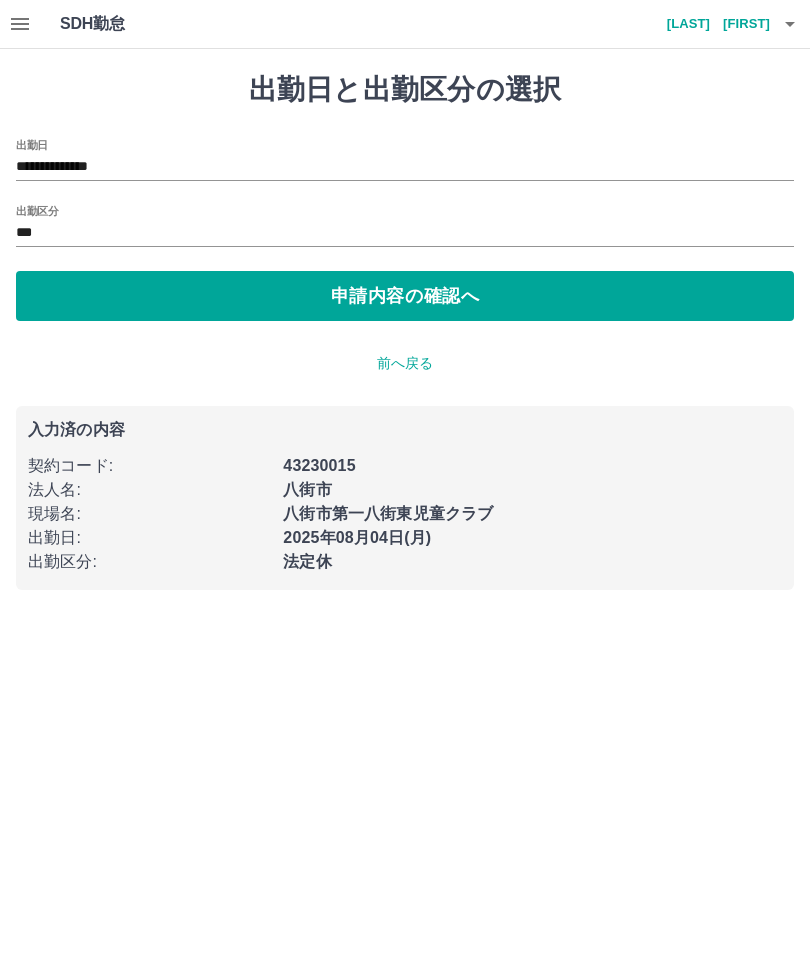 click on "**********" at bounding box center [405, 167] 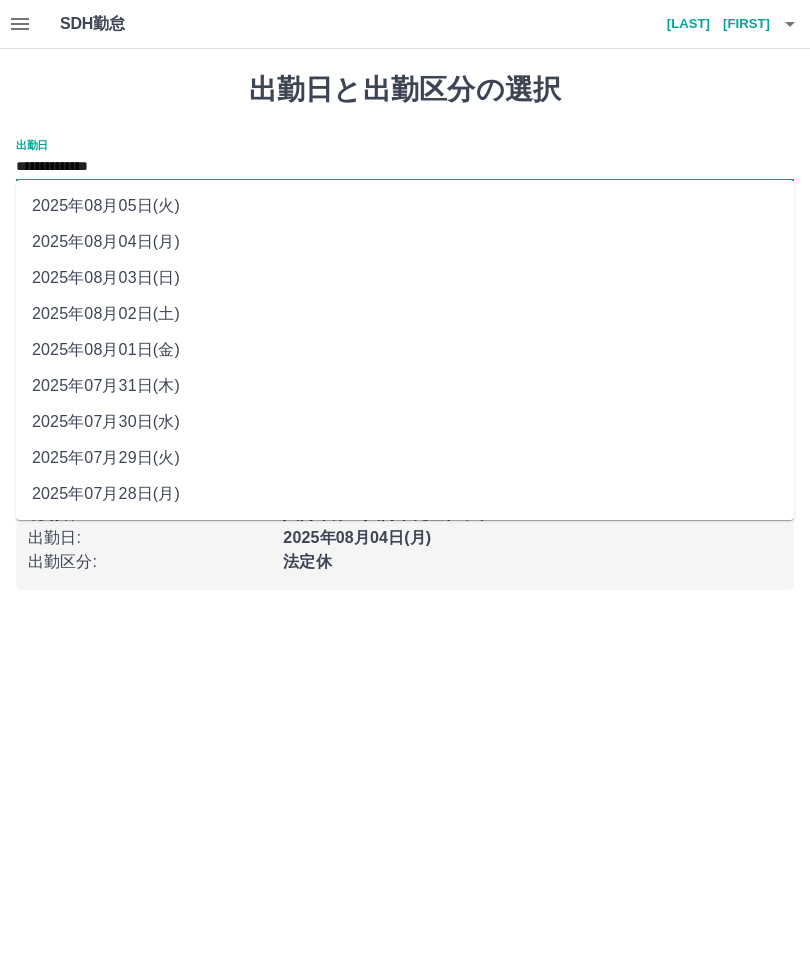 click on "2025年08月03日(日)" at bounding box center [405, 278] 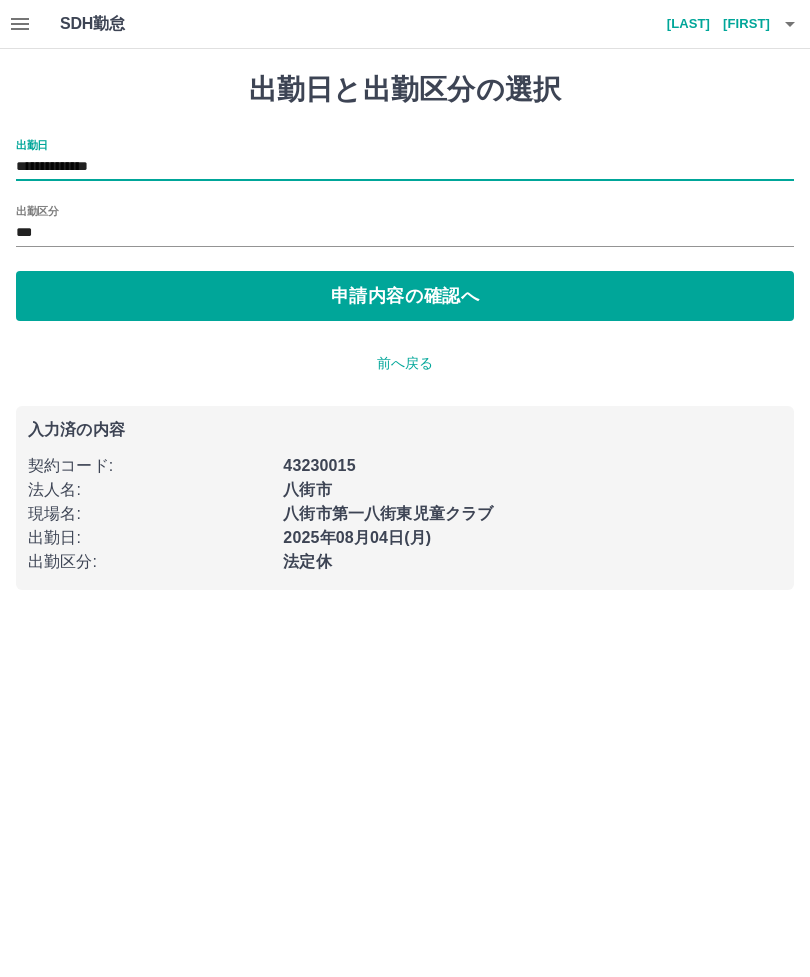 click on "申請内容の確認へ" at bounding box center [405, 296] 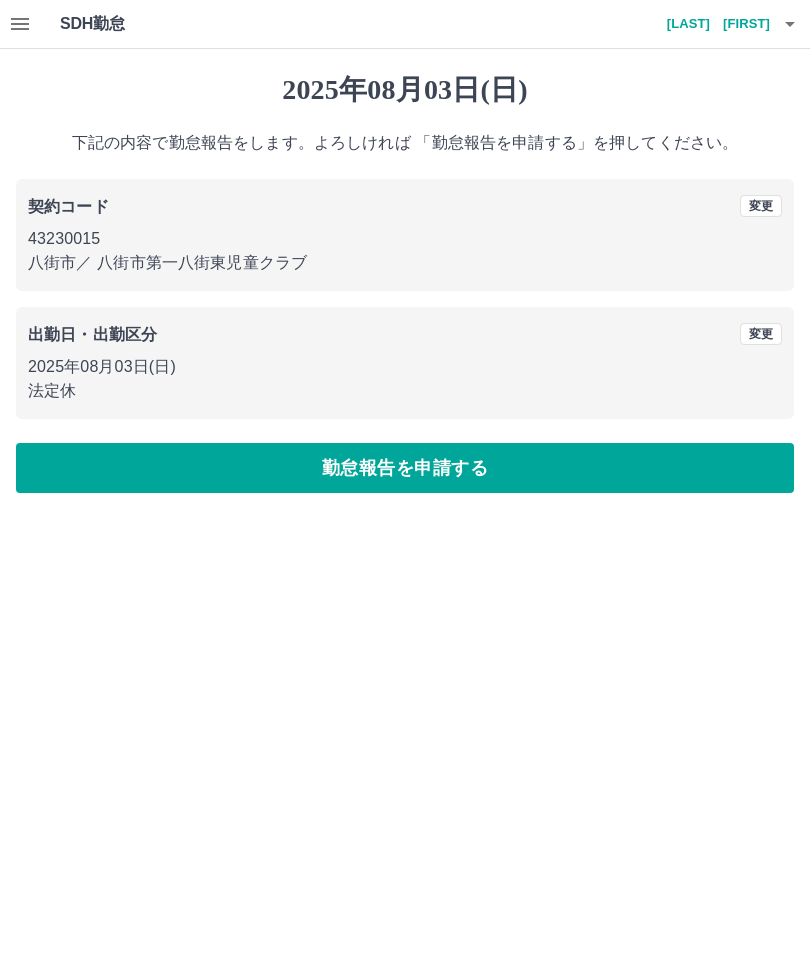 click on "勤怠報告を申請する" at bounding box center [405, 468] 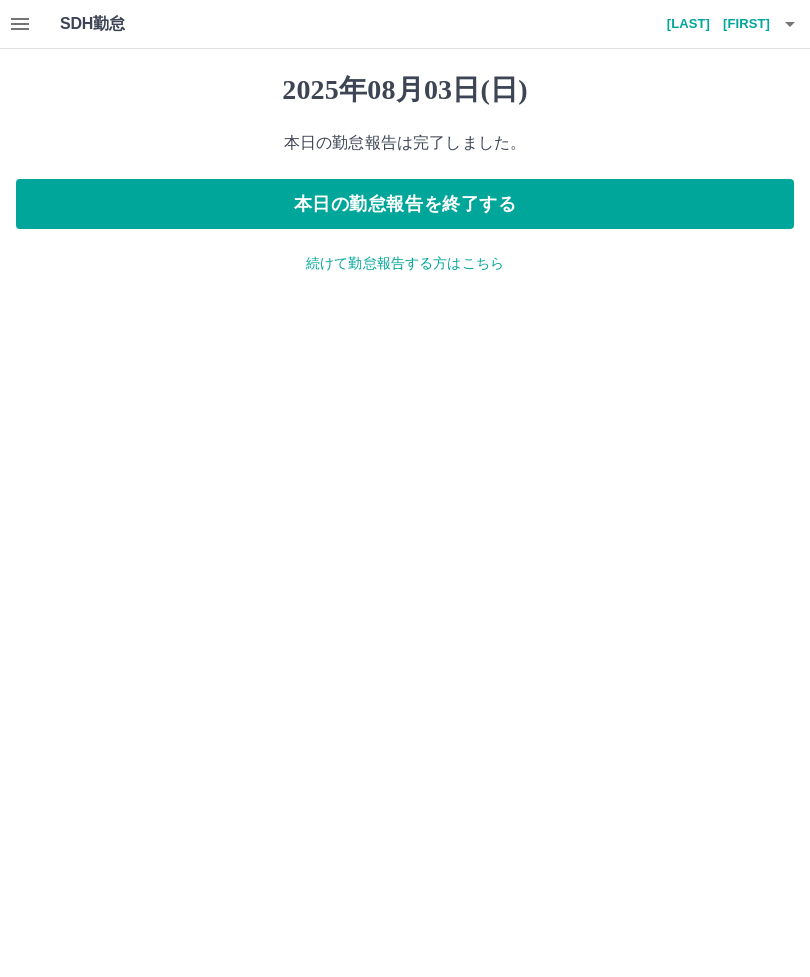 click on "続けて勤怠報告する方はこちら" at bounding box center (405, 263) 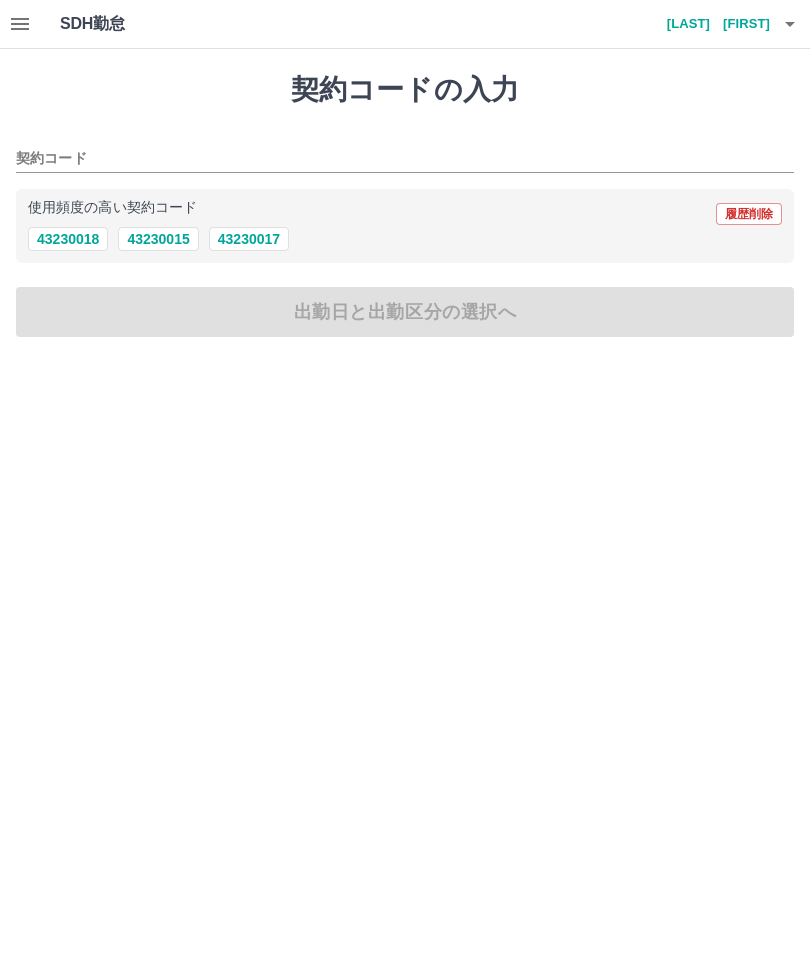 click on "43230015" at bounding box center [158, 239] 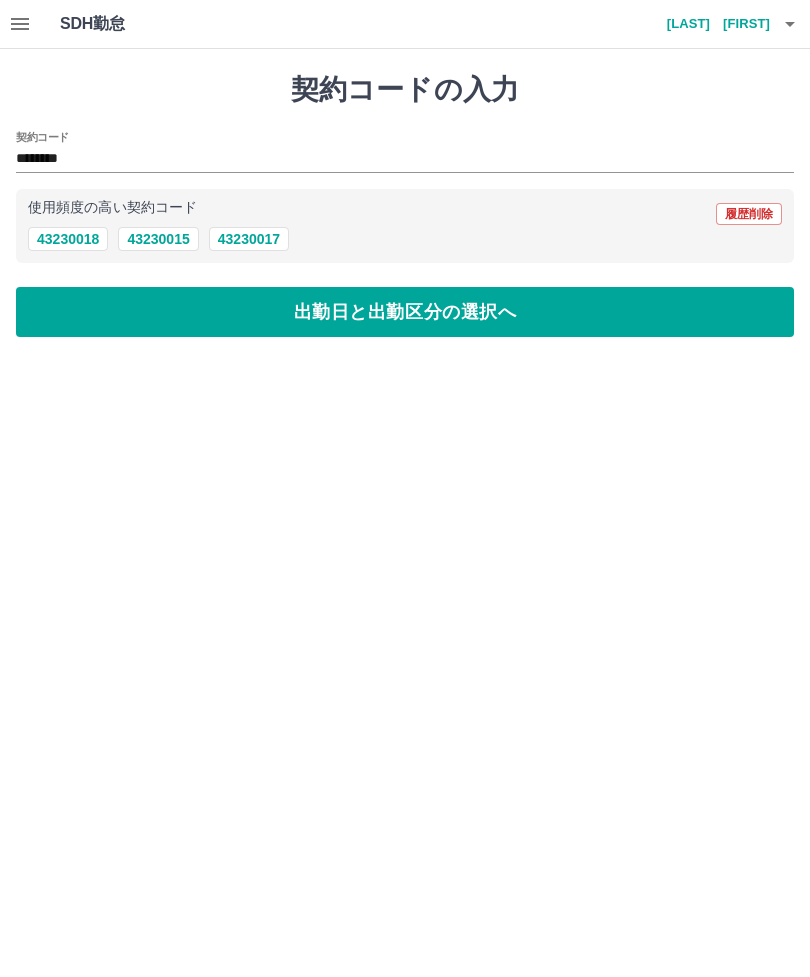 click on "出勤日と出勤区分の選択へ" at bounding box center [405, 312] 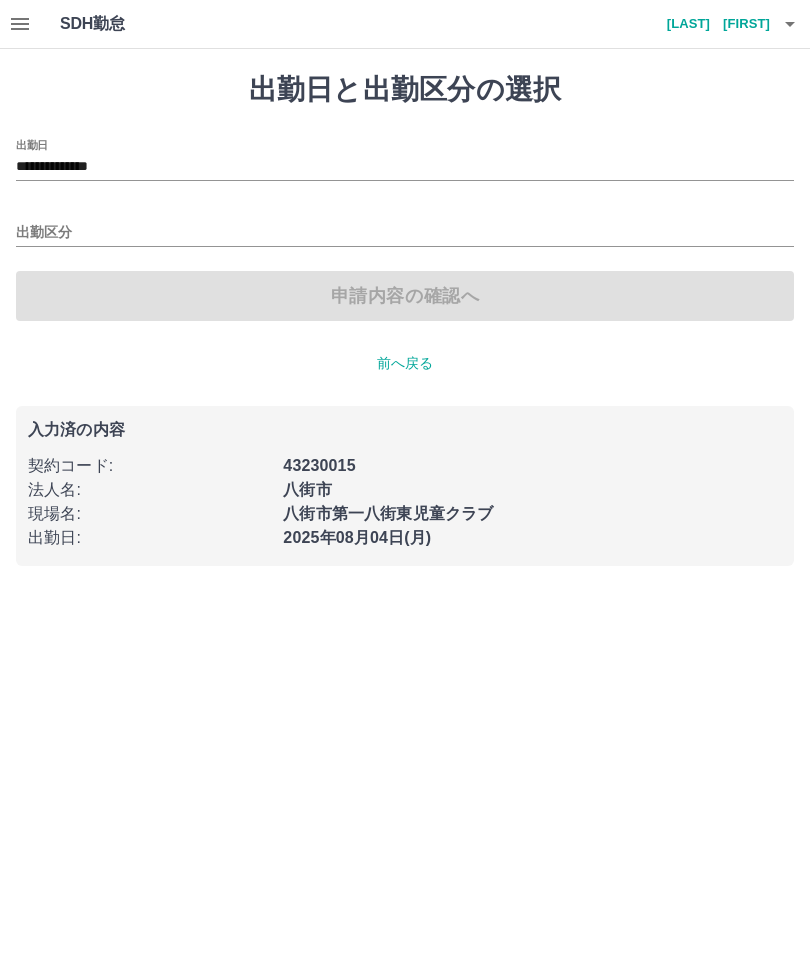 click on "**********" at bounding box center [405, 167] 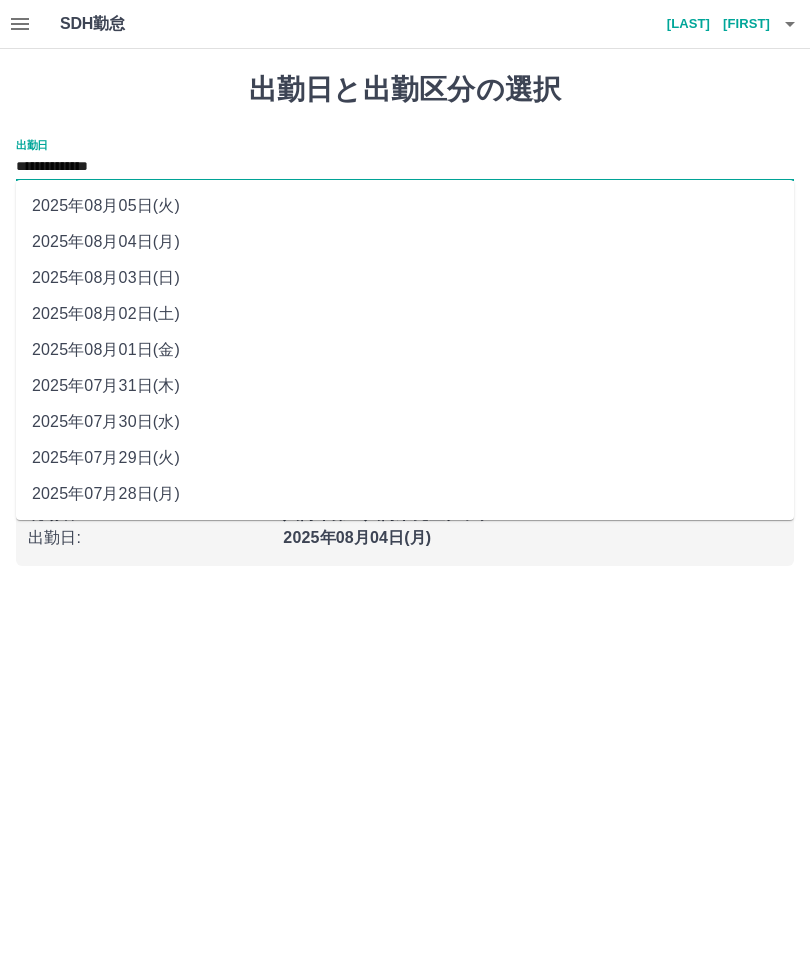 click 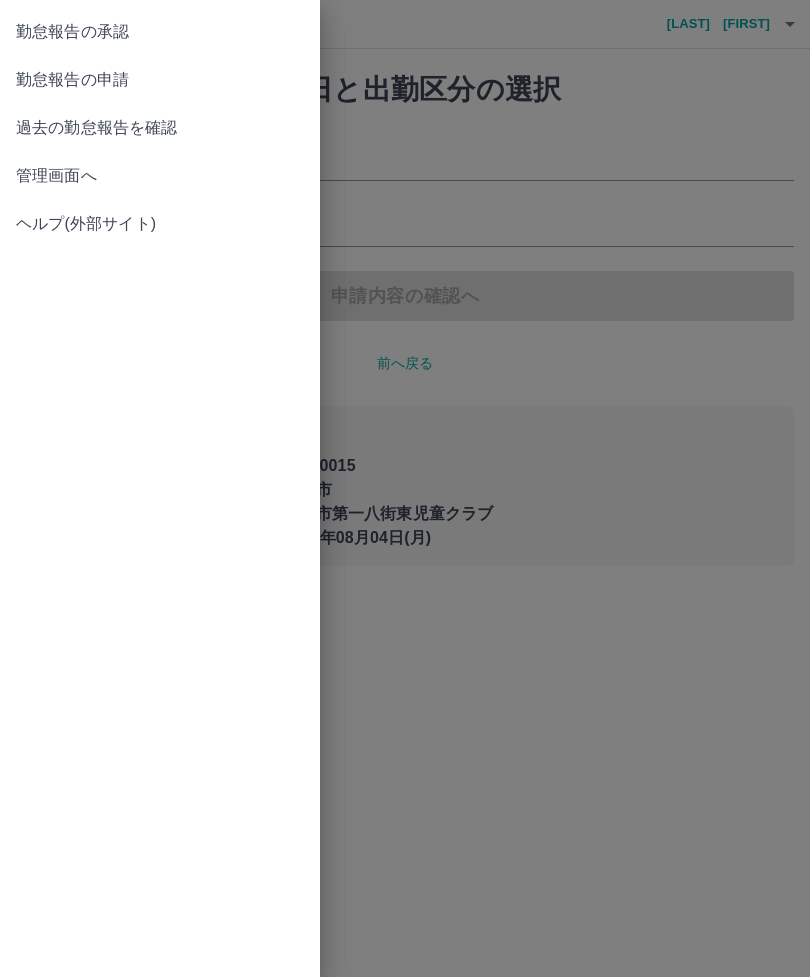 click on "勤怠報告の承認 勤怠報告の申請 過去の勤怠報告を確認 管理画面へ ヘルプ(外部サイト)" at bounding box center [160, 488] 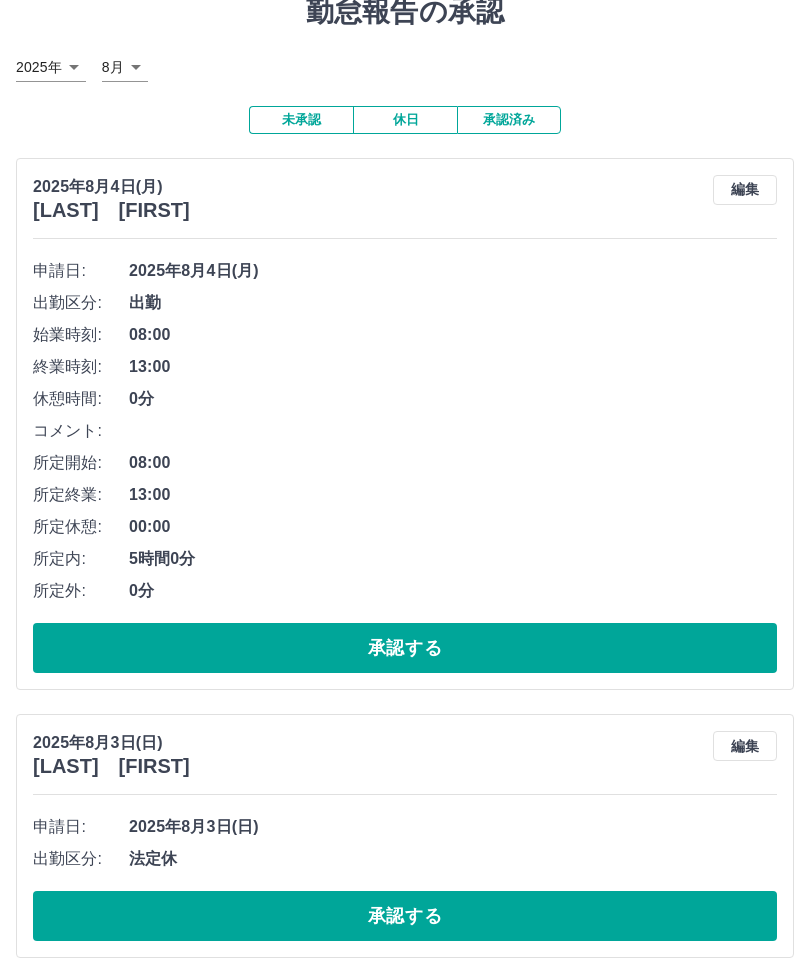 scroll, scrollTop: 0, scrollLeft: 0, axis: both 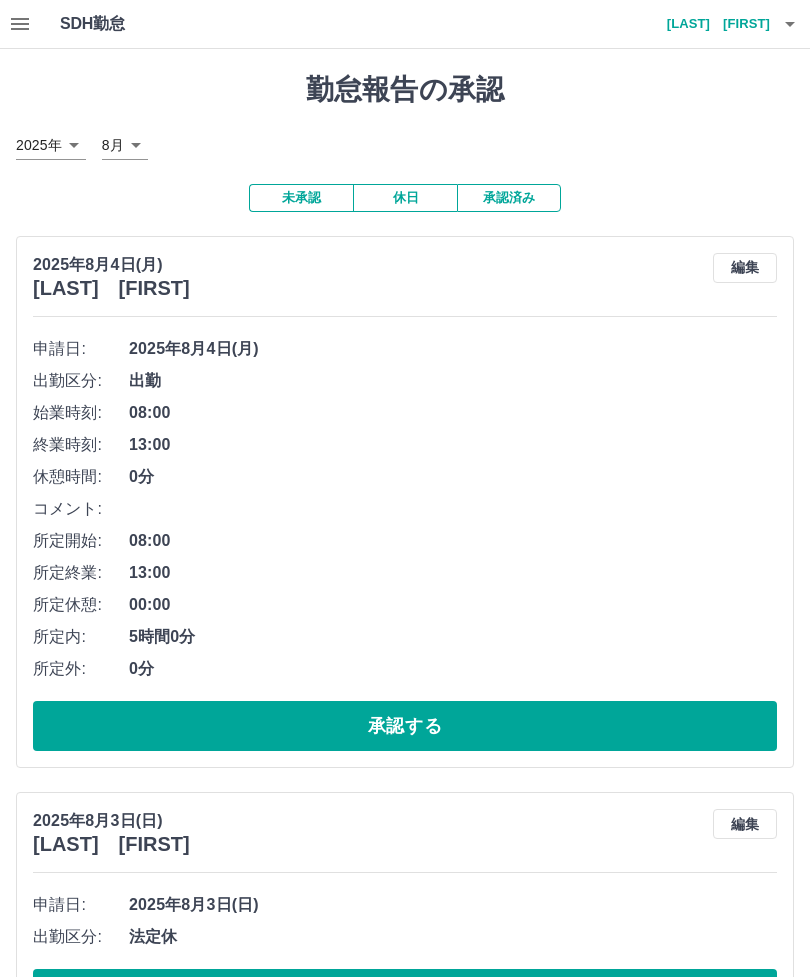 click 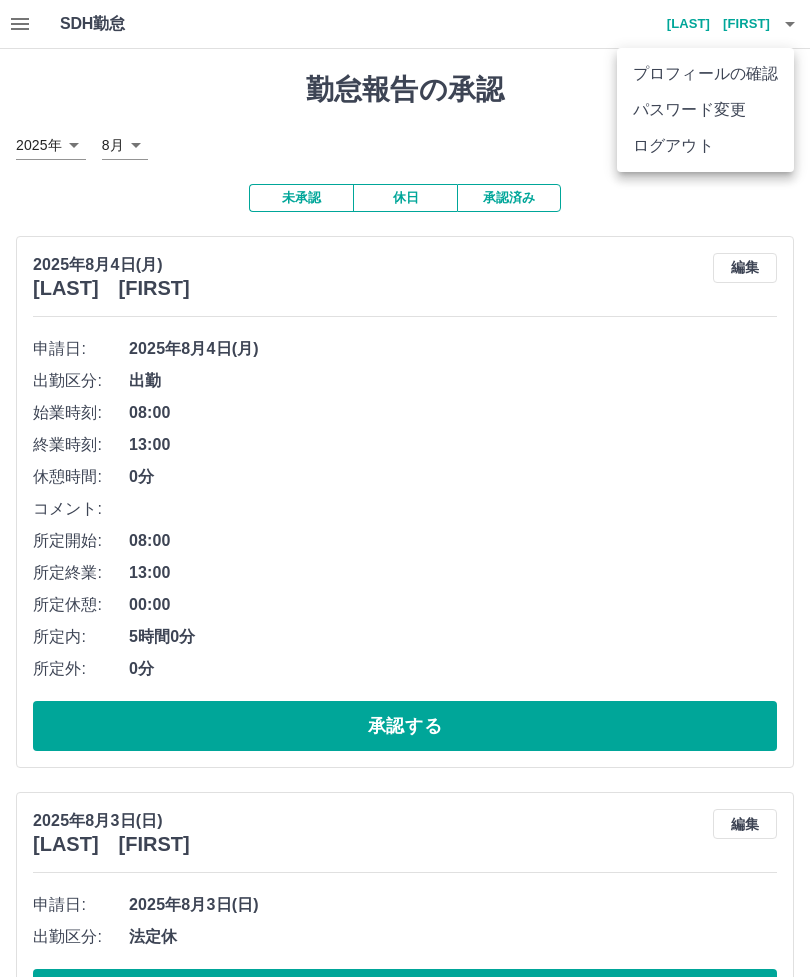 click on "ログアウト" at bounding box center [705, 146] 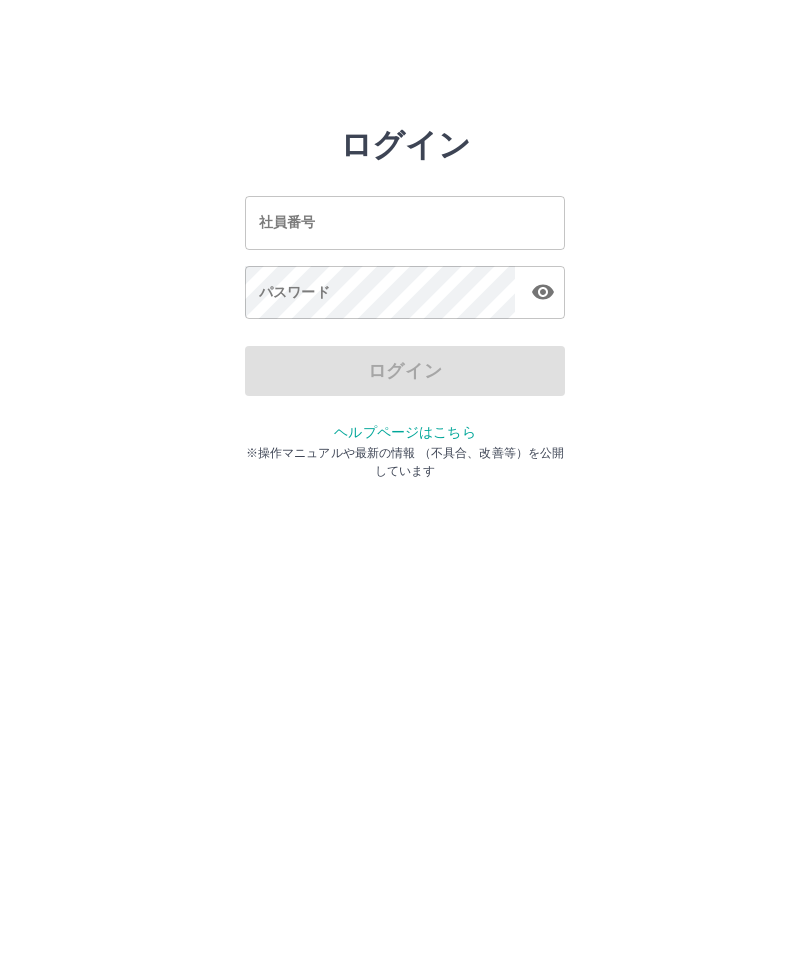scroll, scrollTop: 0, scrollLeft: 0, axis: both 